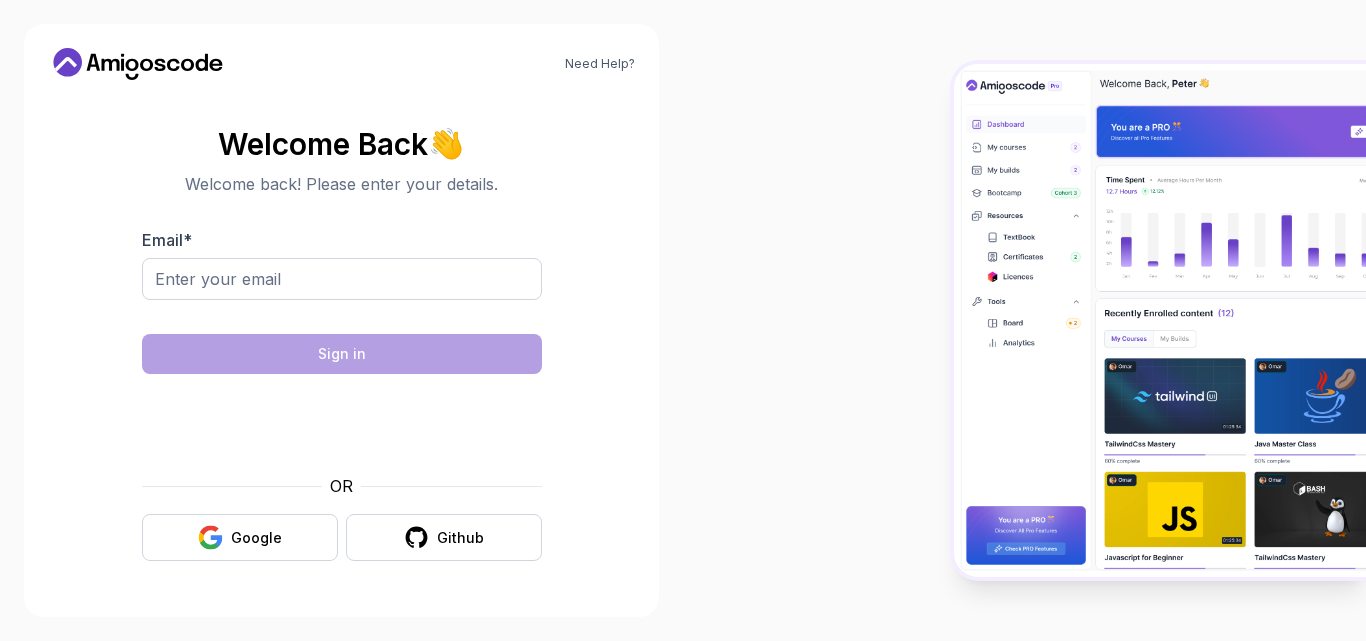 scroll, scrollTop: 0, scrollLeft: 0, axis: both 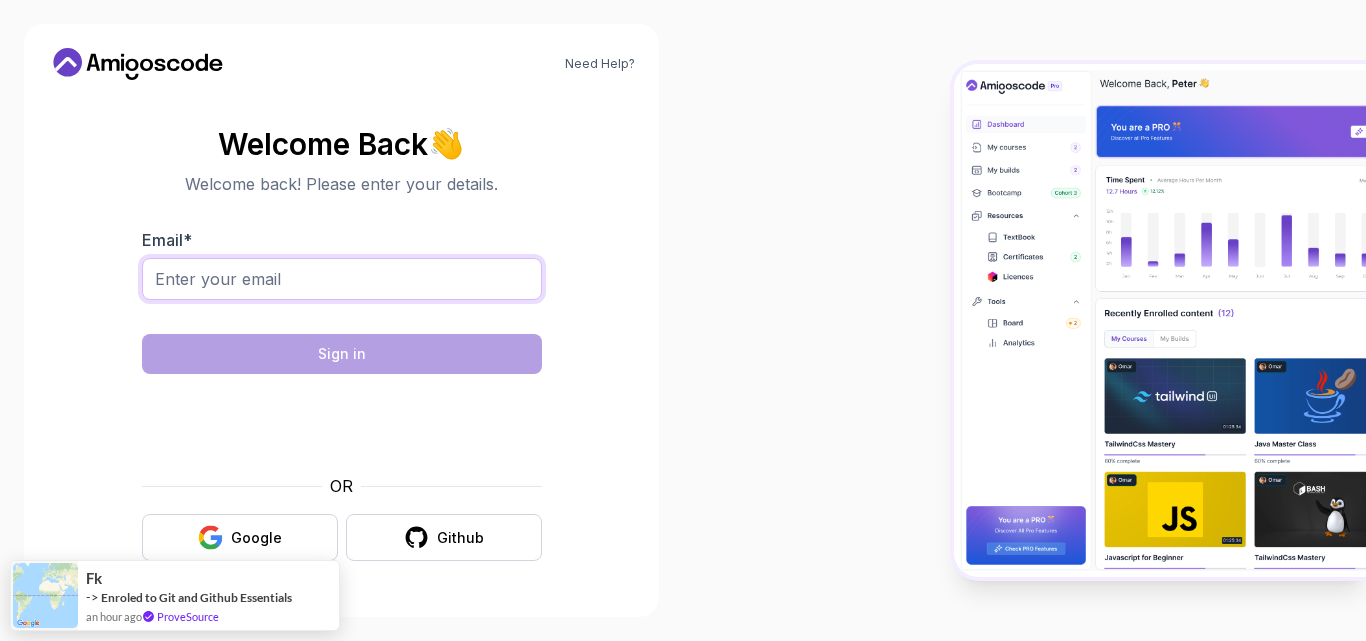 click on "Email *" at bounding box center [342, 279] 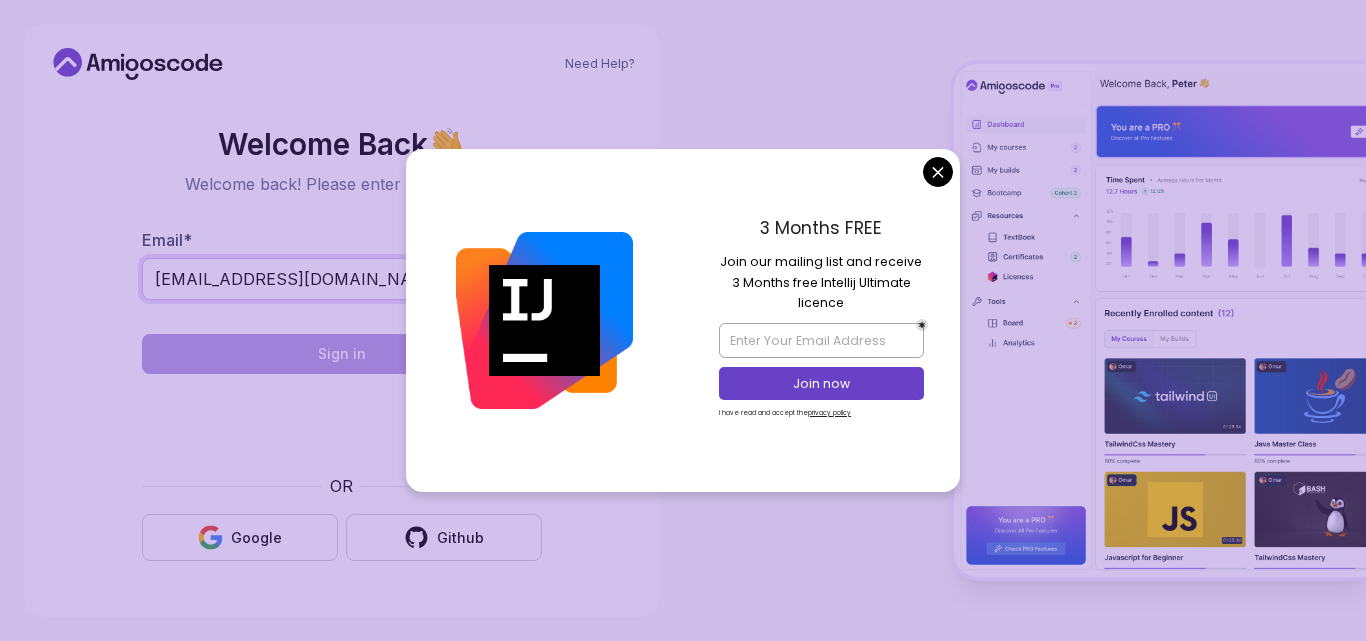type on "lsivasankar03@gmail.com" 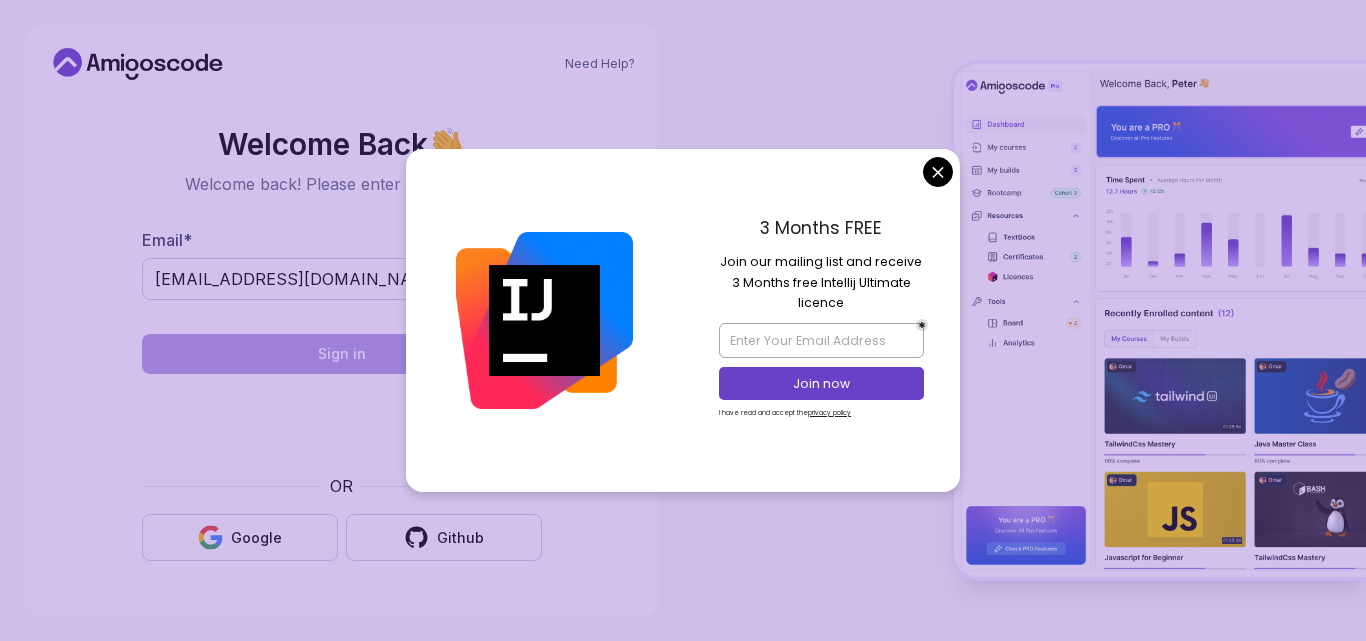 click on "3 Months FREE Join our mailing list and receive 3 Months free Intellij Ultimate licence Join now I have read and accept the  privacy policy" at bounding box center (821, 320) 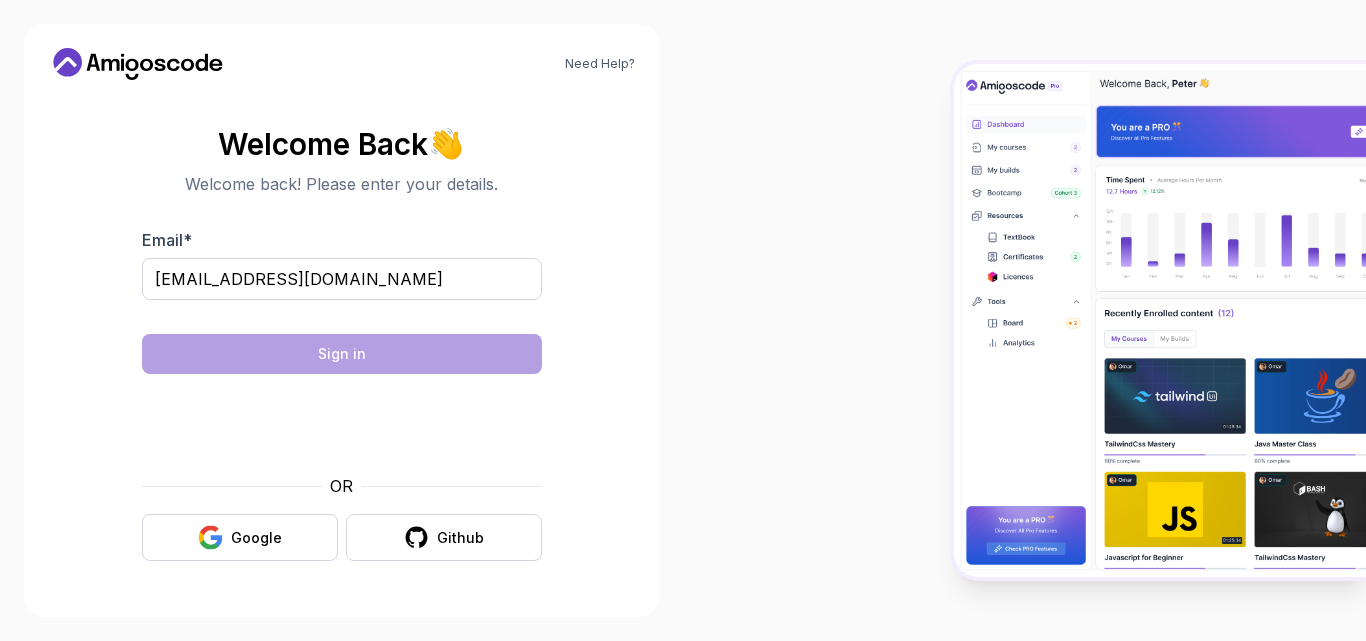 click on "Need Help? Welcome Back 👋 Welcome back! Please enter your details. Email * lsivasankar03@gmail.com Sign in OR Google Github" at bounding box center (683, 320) 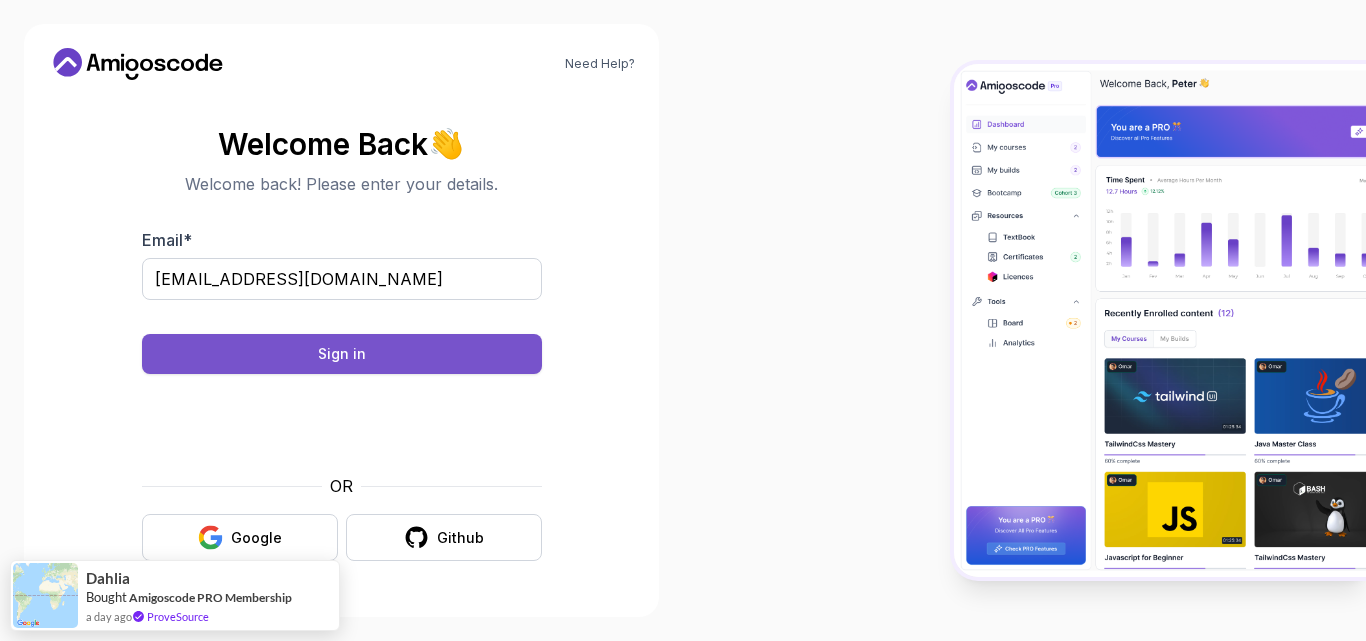 click on "Sign in" at bounding box center (342, 354) 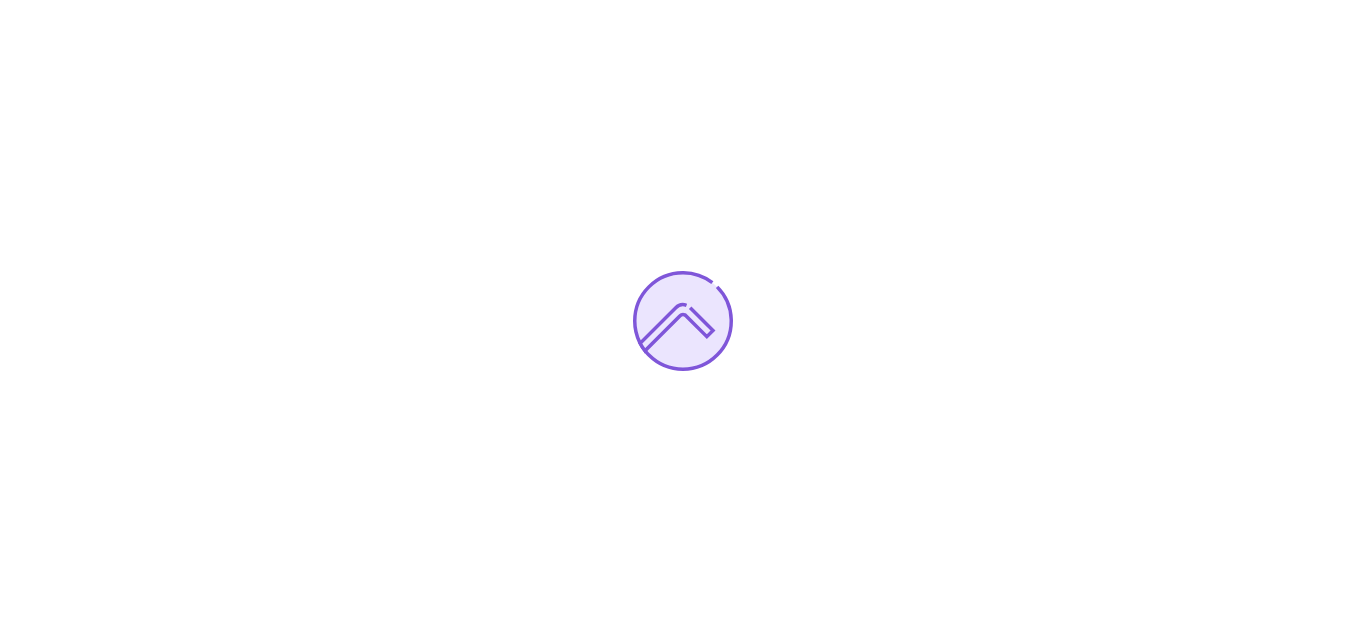 scroll, scrollTop: 0, scrollLeft: 0, axis: both 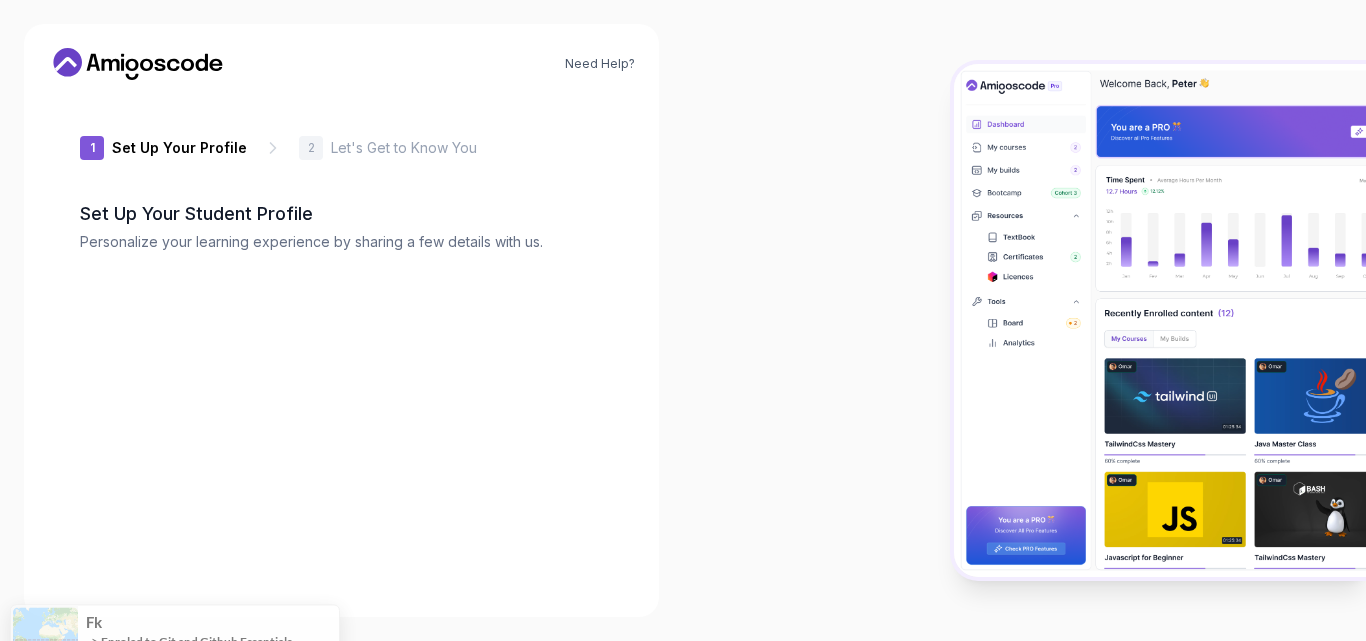 type on "silentpanther64d5d" 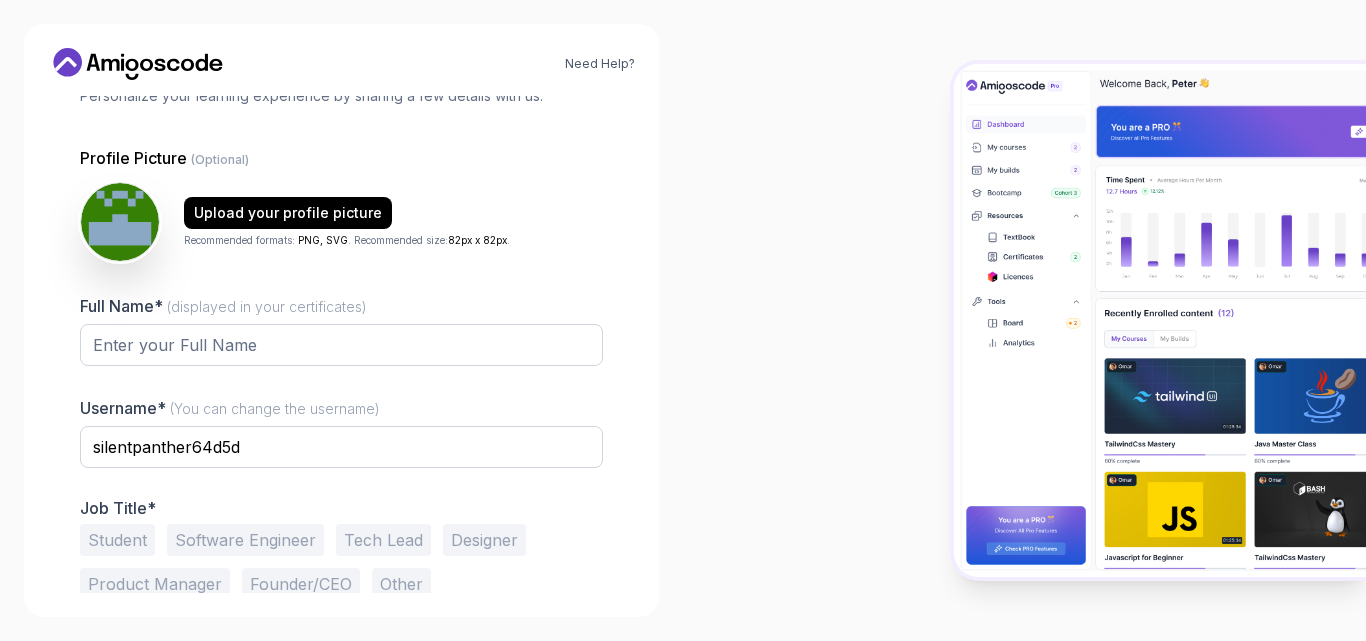 scroll, scrollTop: 193, scrollLeft: 0, axis: vertical 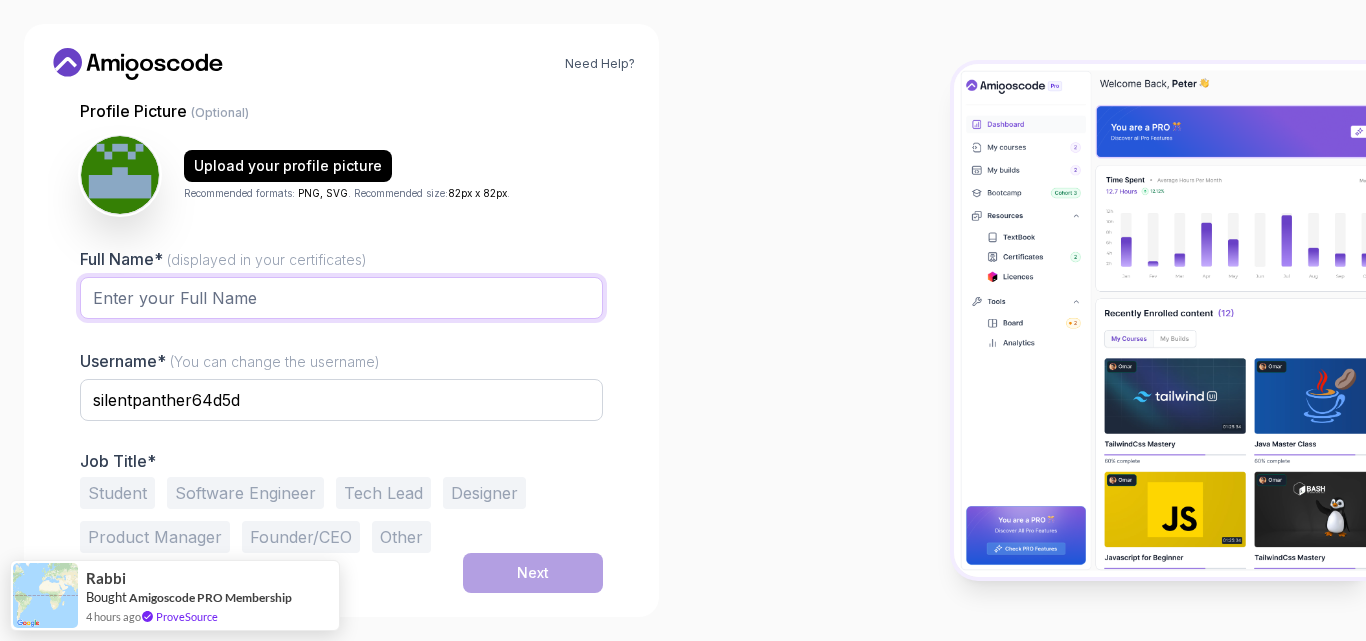 click on "Full Name*   (displayed in your certificates)" at bounding box center [341, 298] 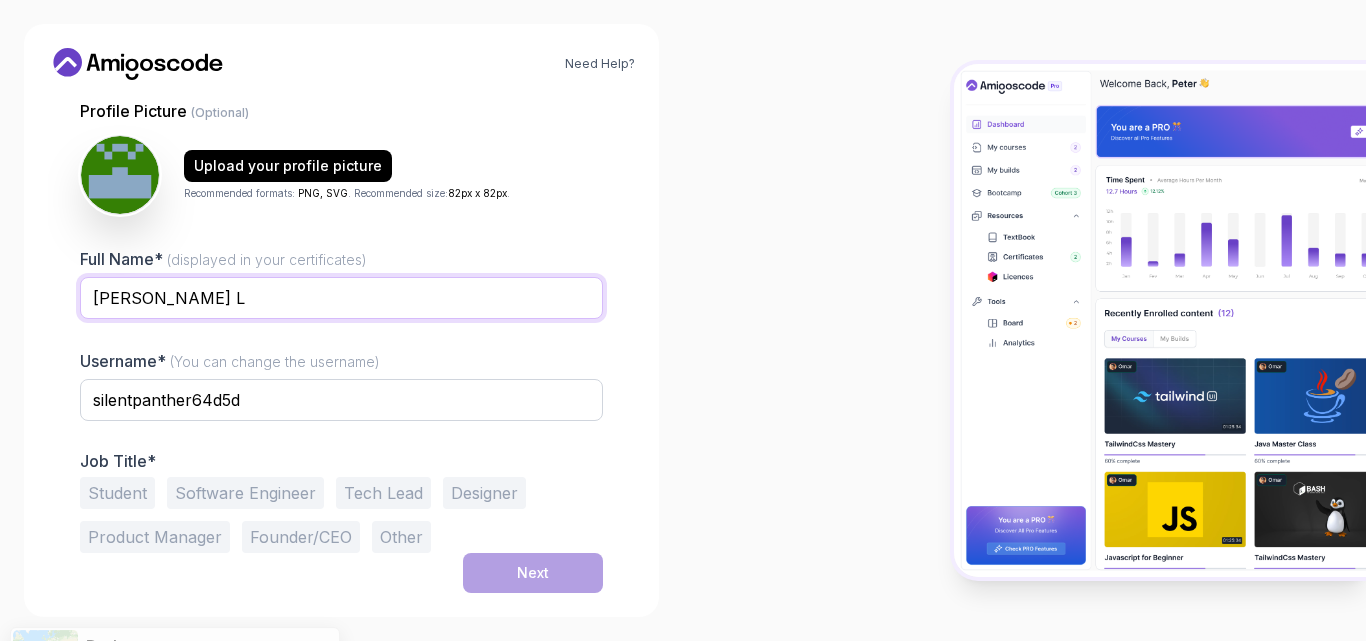 type on "[PERSON_NAME] L" 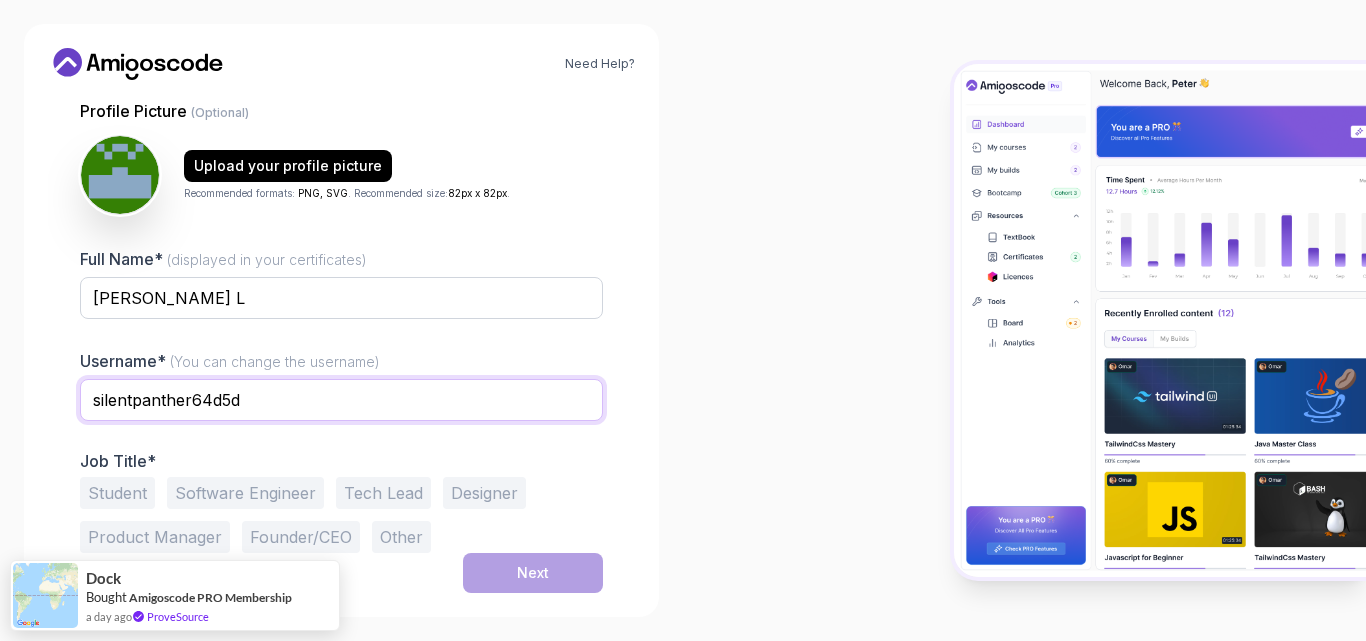 click on "silentpanther64d5d" at bounding box center [341, 400] 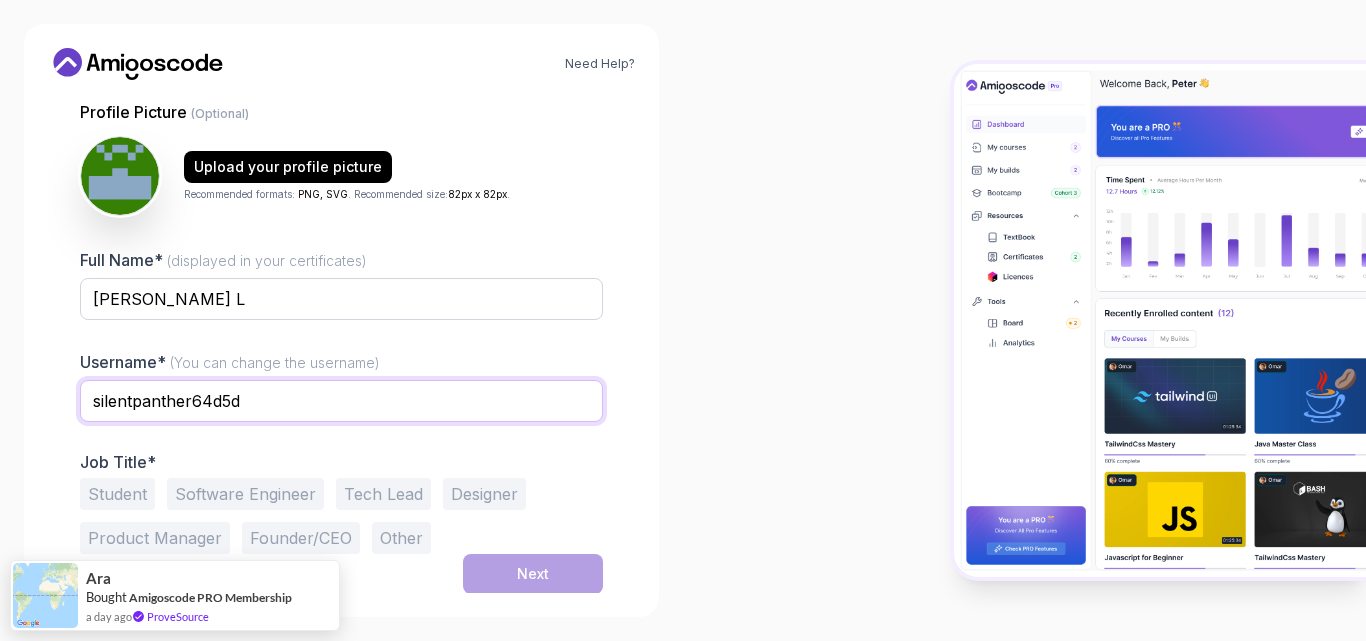 scroll, scrollTop: 193, scrollLeft: 0, axis: vertical 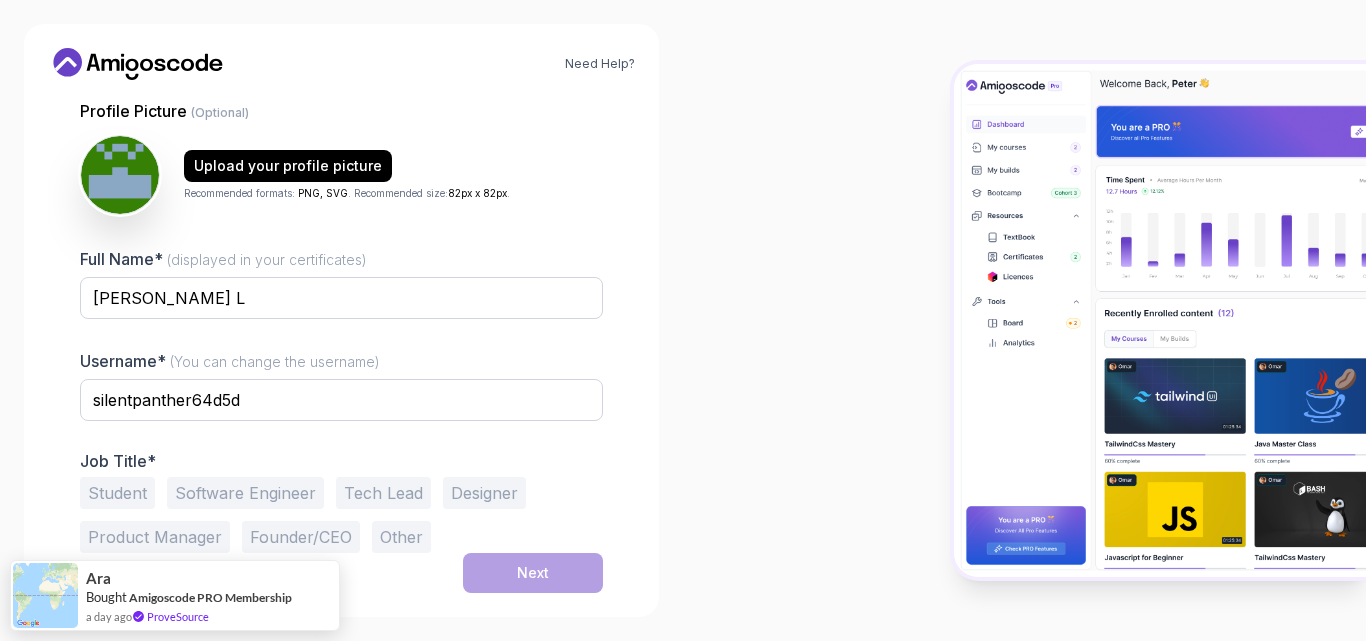 click at bounding box center (1024, 320) 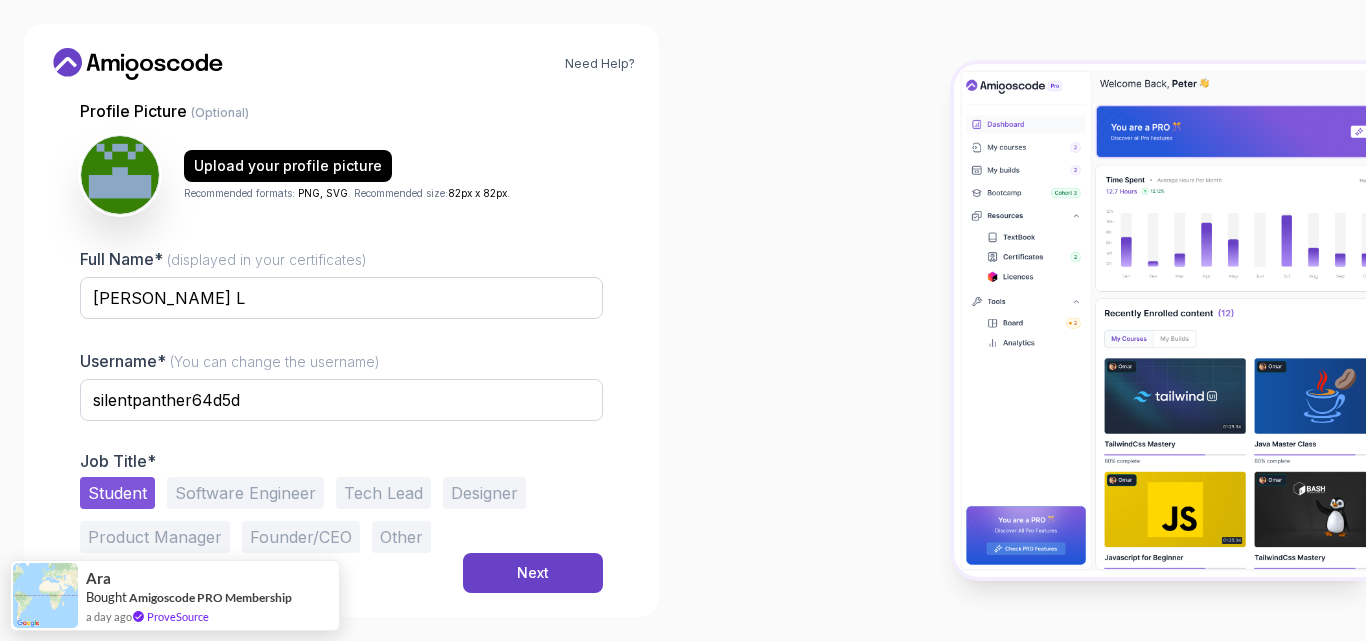 click on "Other" at bounding box center (401, 537) 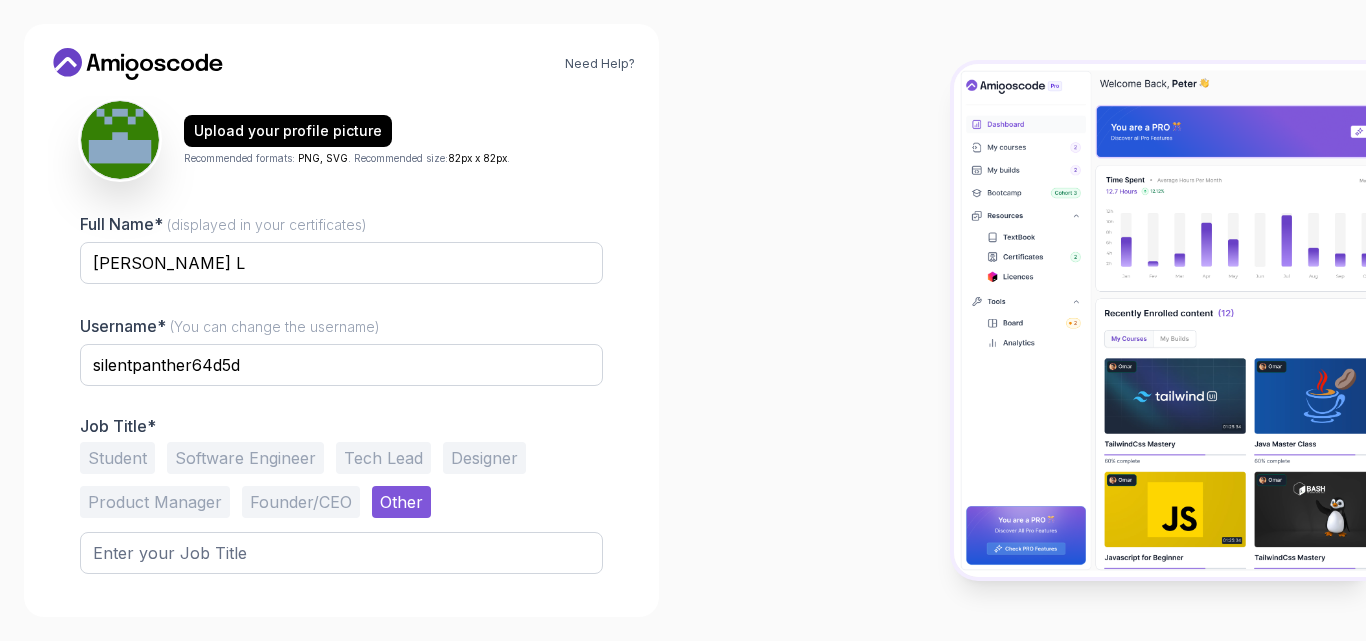 scroll, scrollTop: 271, scrollLeft: 0, axis: vertical 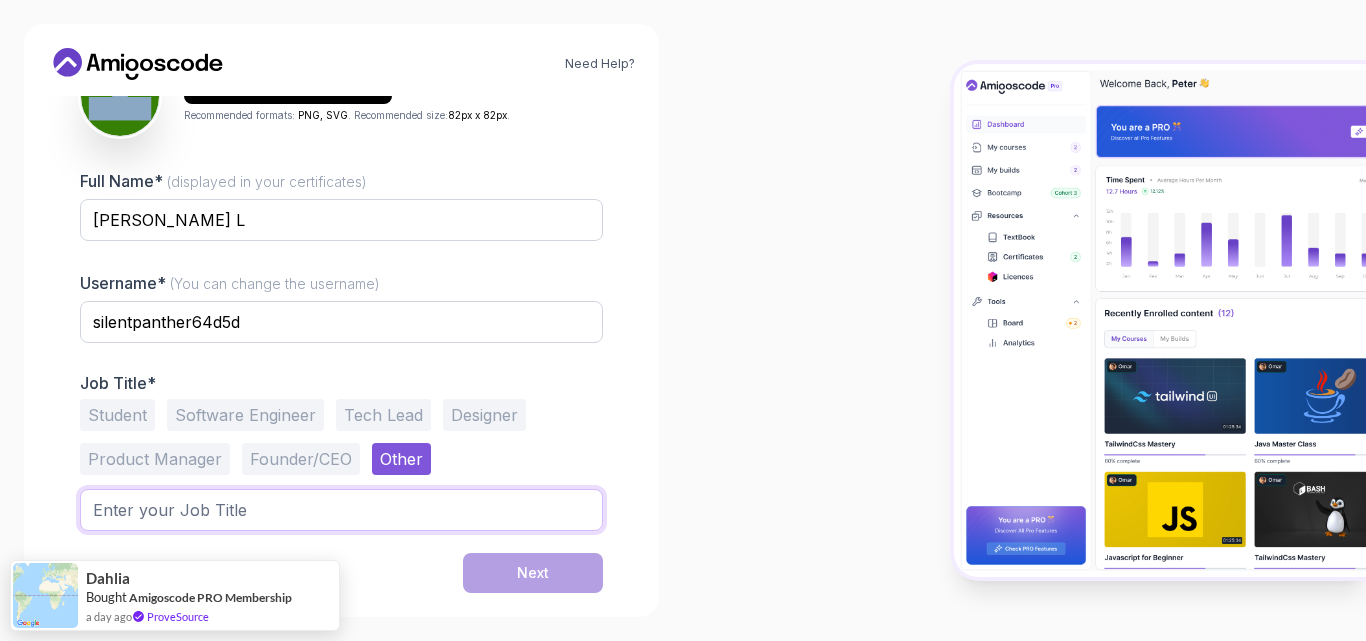 click at bounding box center (341, 510) 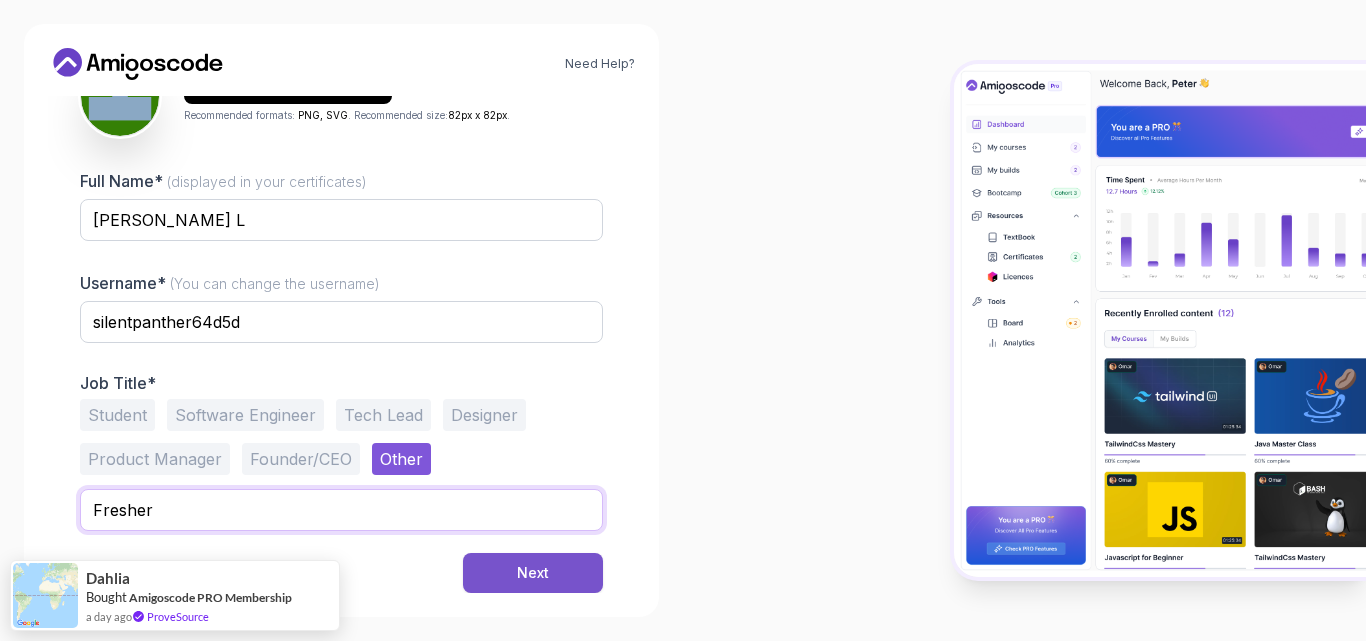 type on "Fresher" 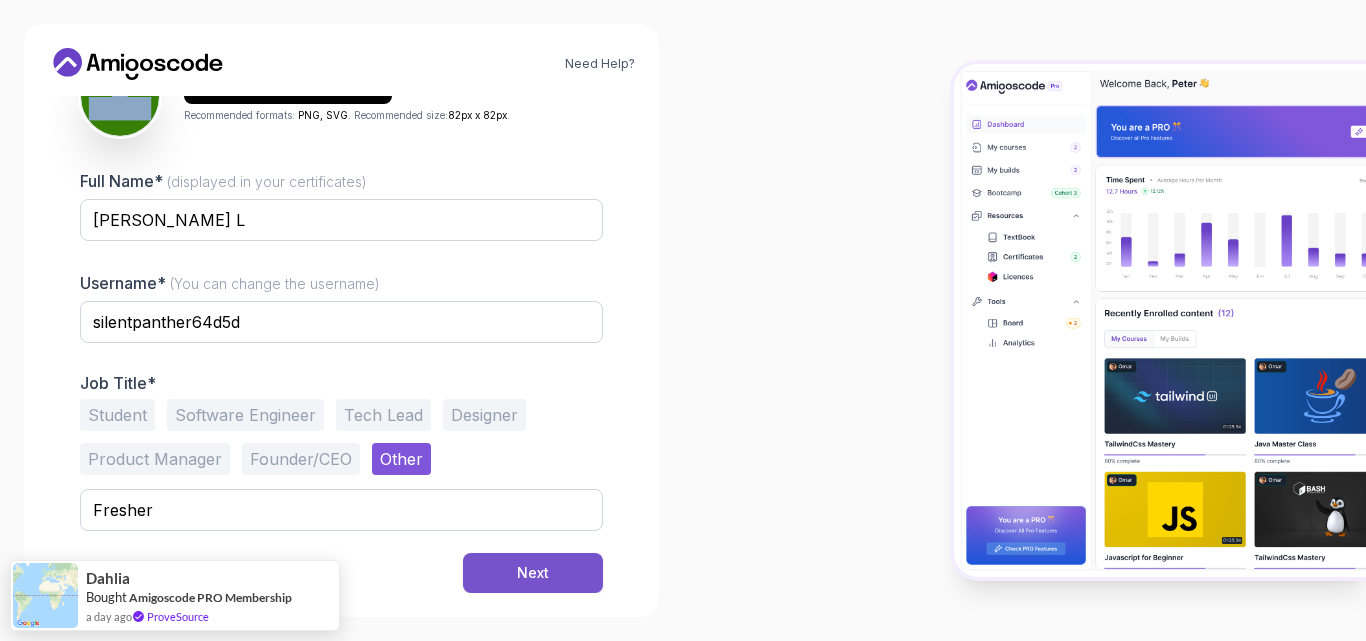 click on "Next" at bounding box center (533, 573) 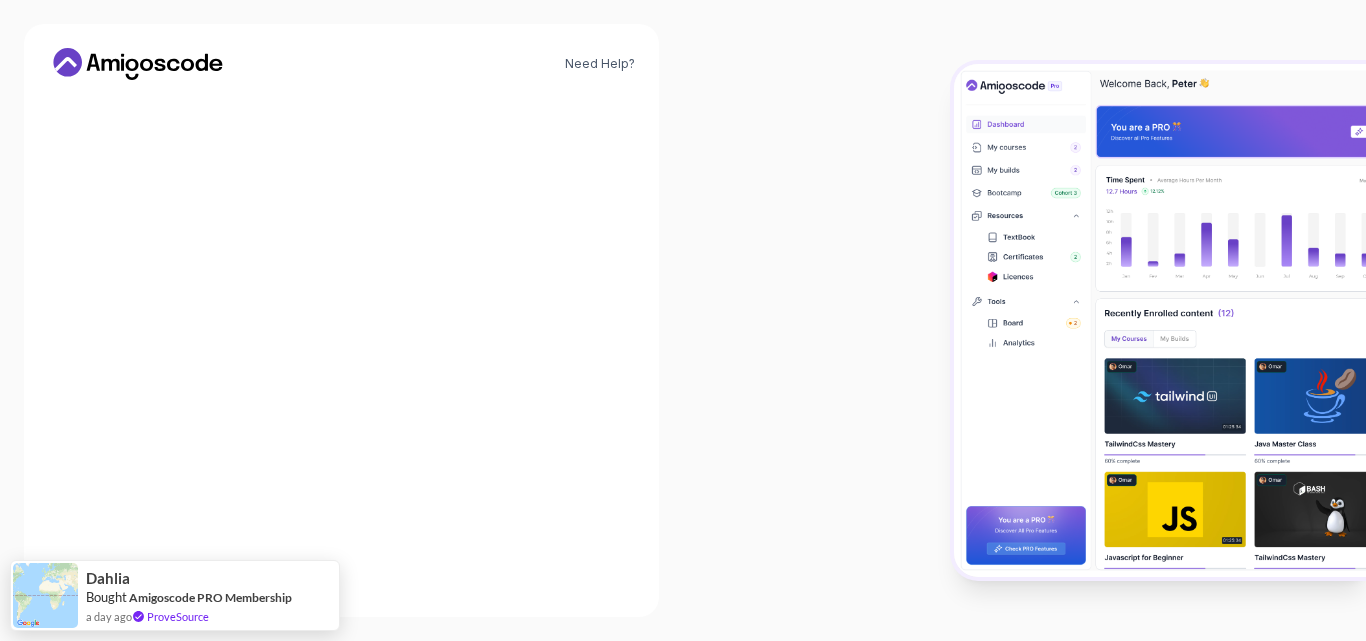 scroll, scrollTop: 256, scrollLeft: 0, axis: vertical 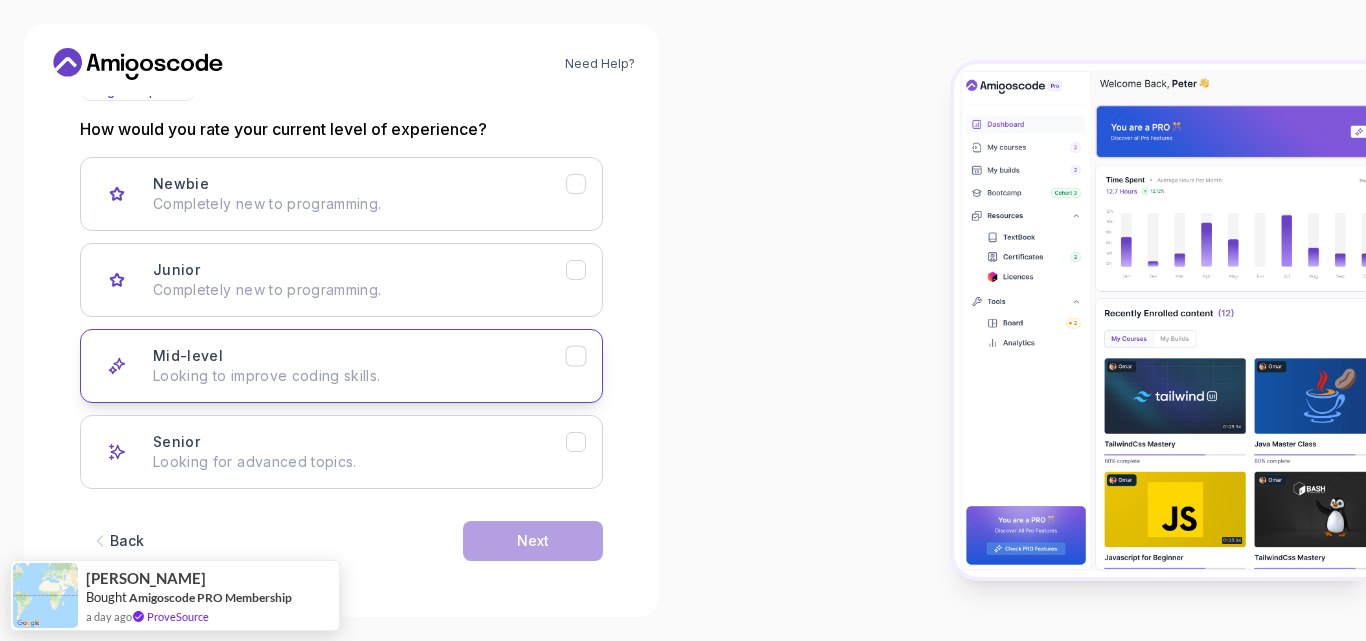 click on "Looking to improve coding skills." at bounding box center [359, 376] 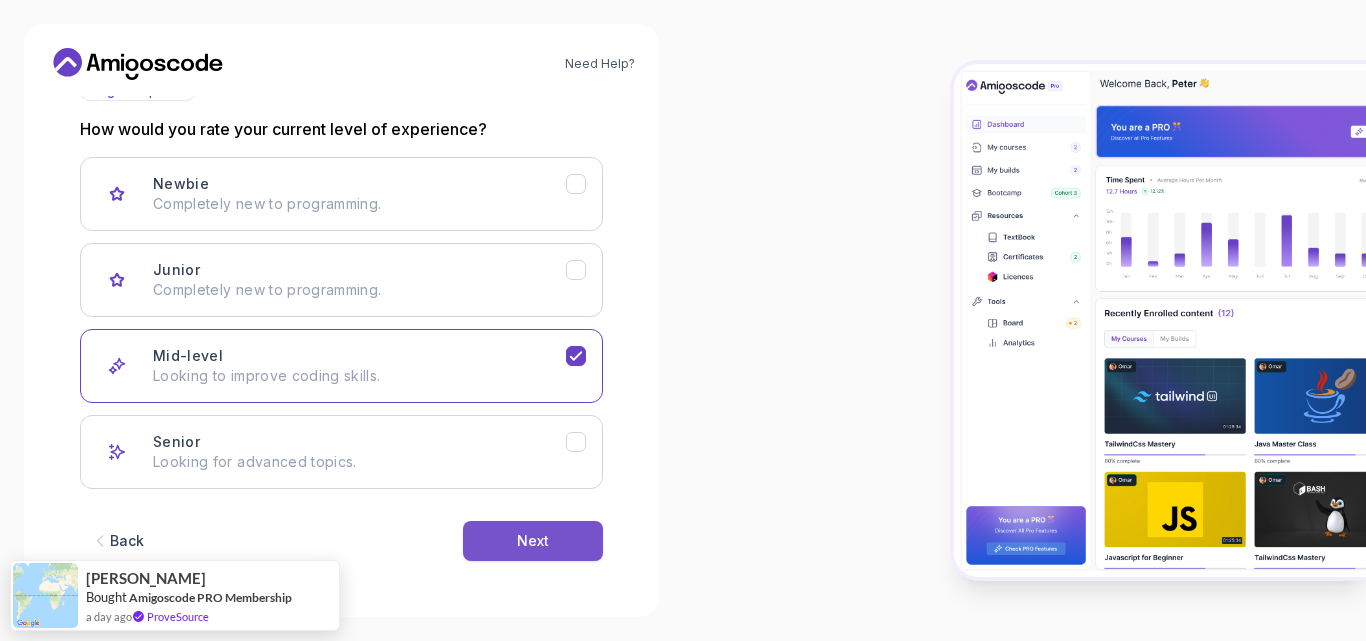click on "Next" at bounding box center (533, 541) 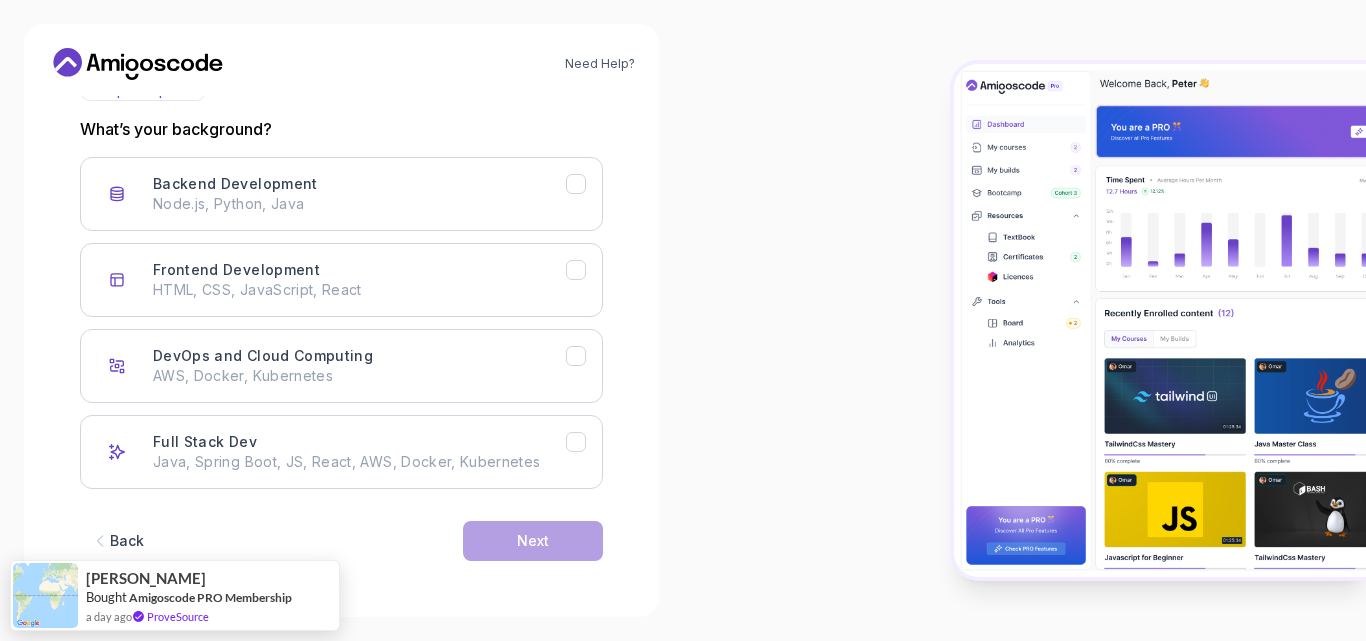 scroll, scrollTop: 256, scrollLeft: 0, axis: vertical 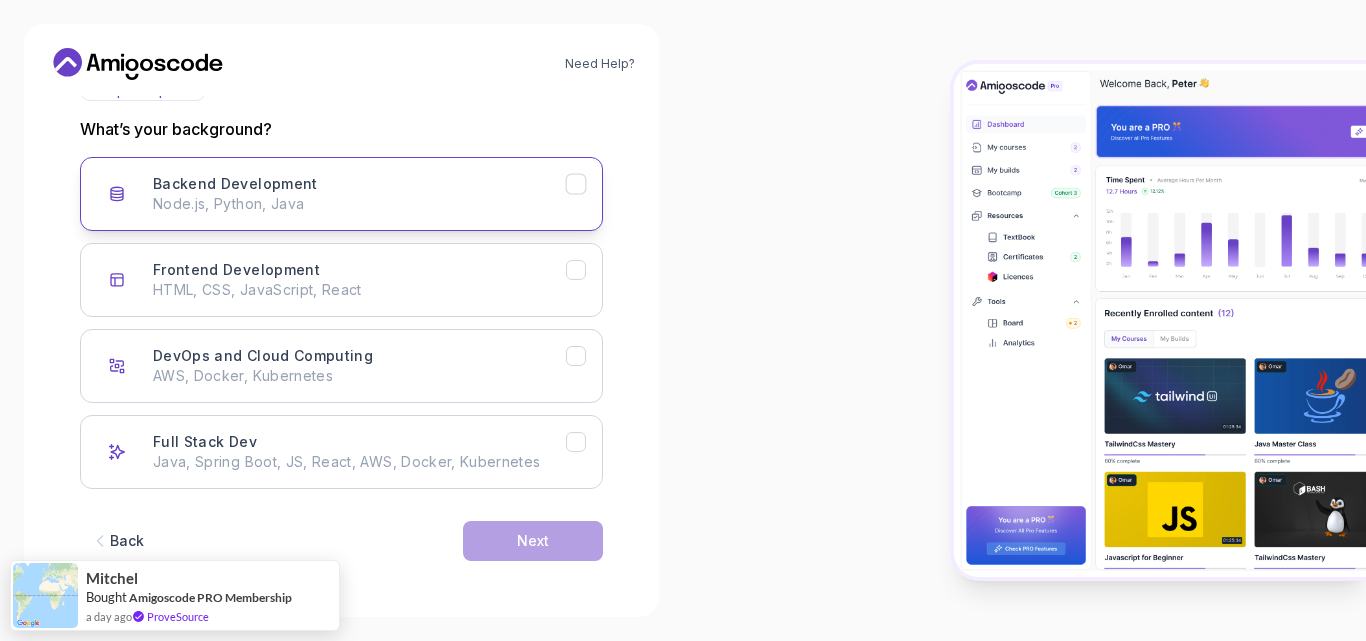 click on "Backend Development Node.js, Python, Java" at bounding box center [341, 194] 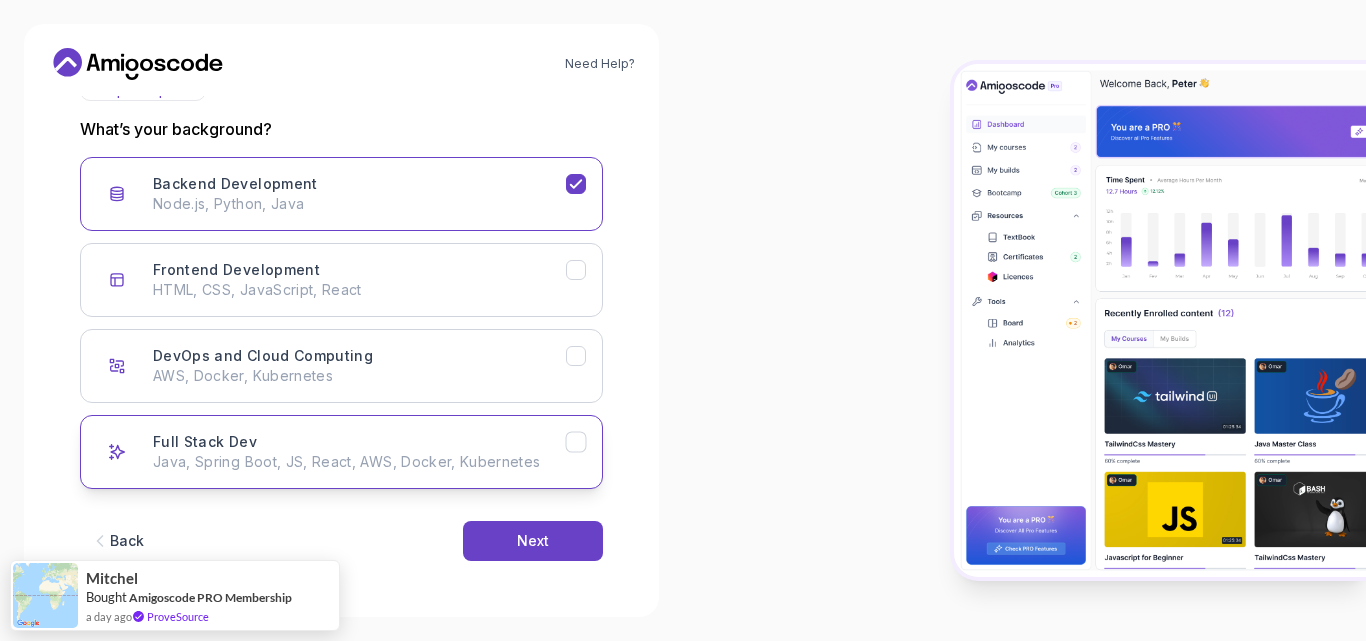 click on "Full Stack Dev Java, Spring Boot, JS, React, AWS, Docker, Kubernetes" at bounding box center [341, 452] 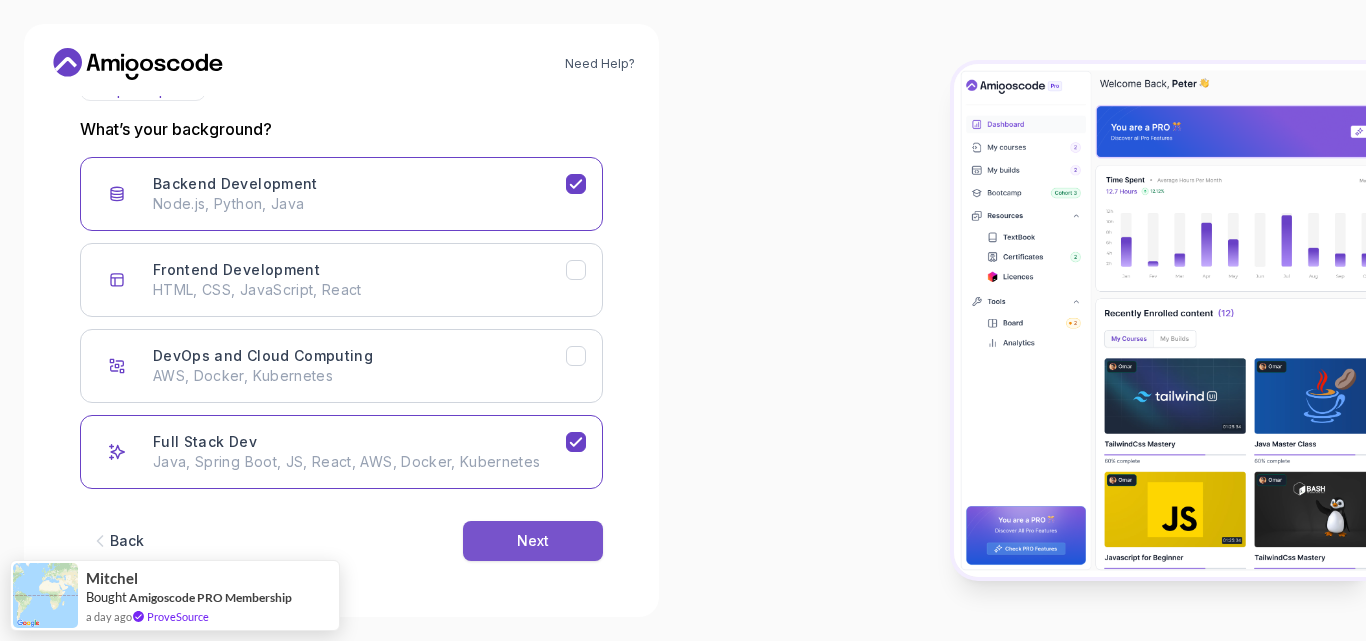 click on "Next" at bounding box center [533, 541] 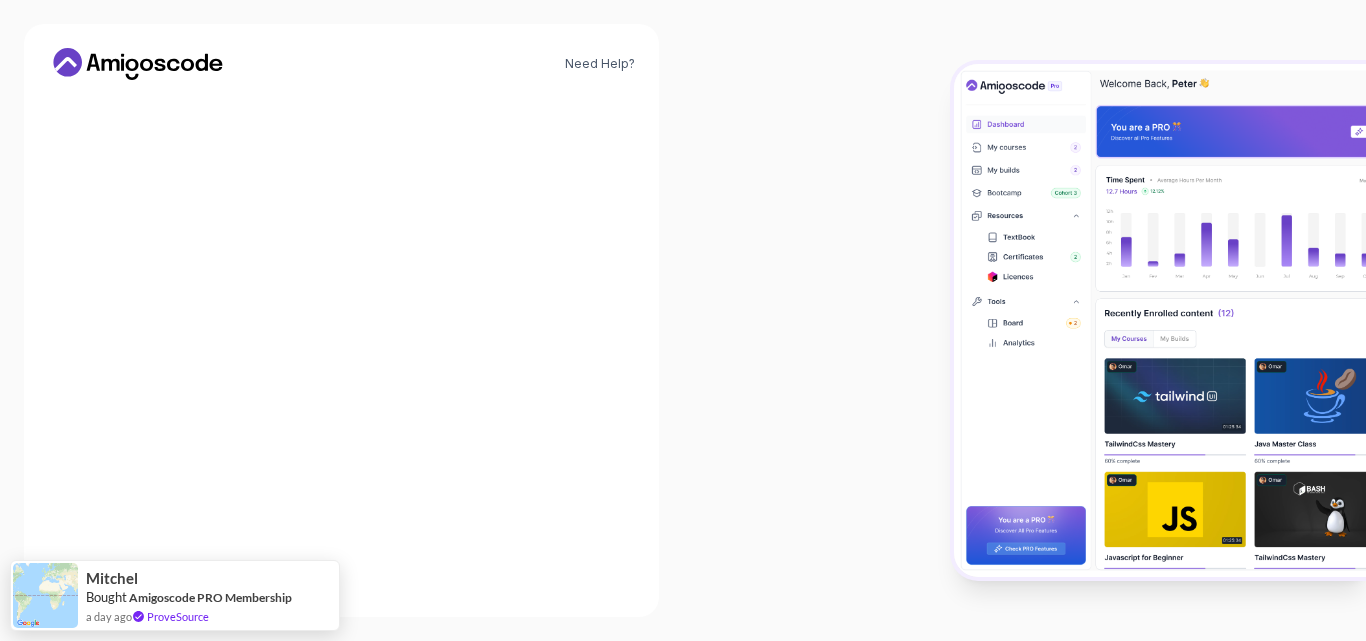scroll, scrollTop: 232, scrollLeft: 0, axis: vertical 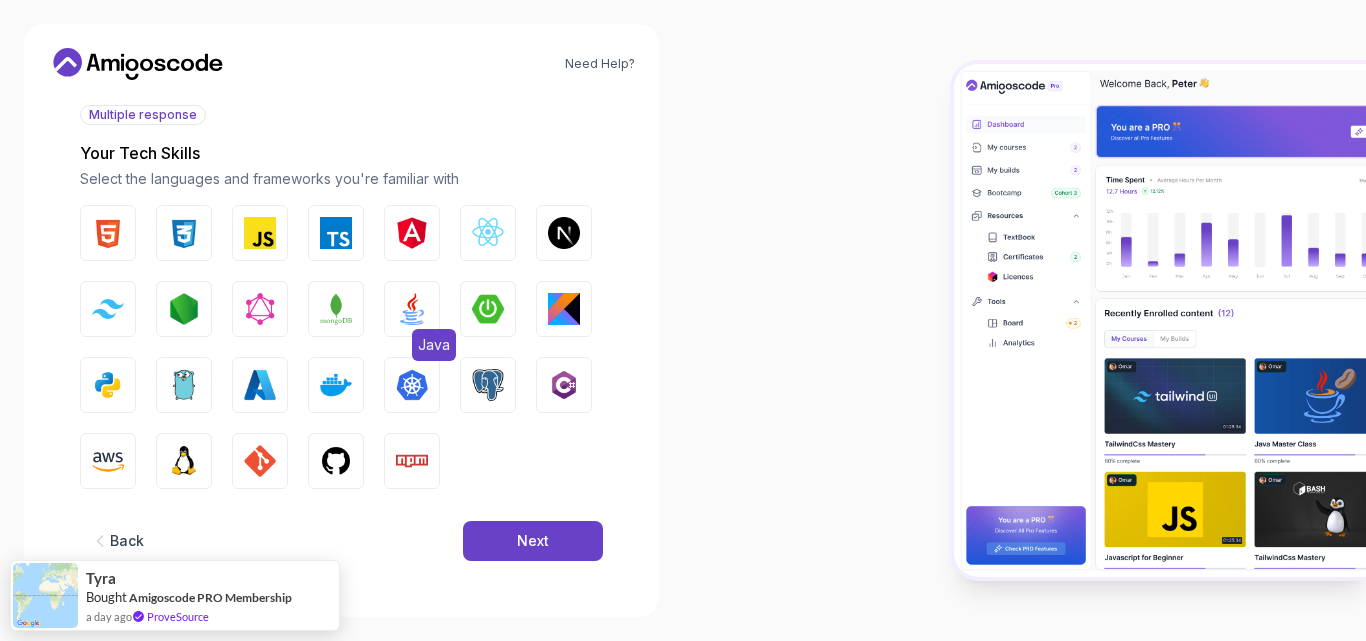 click at bounding box center (412, 309) 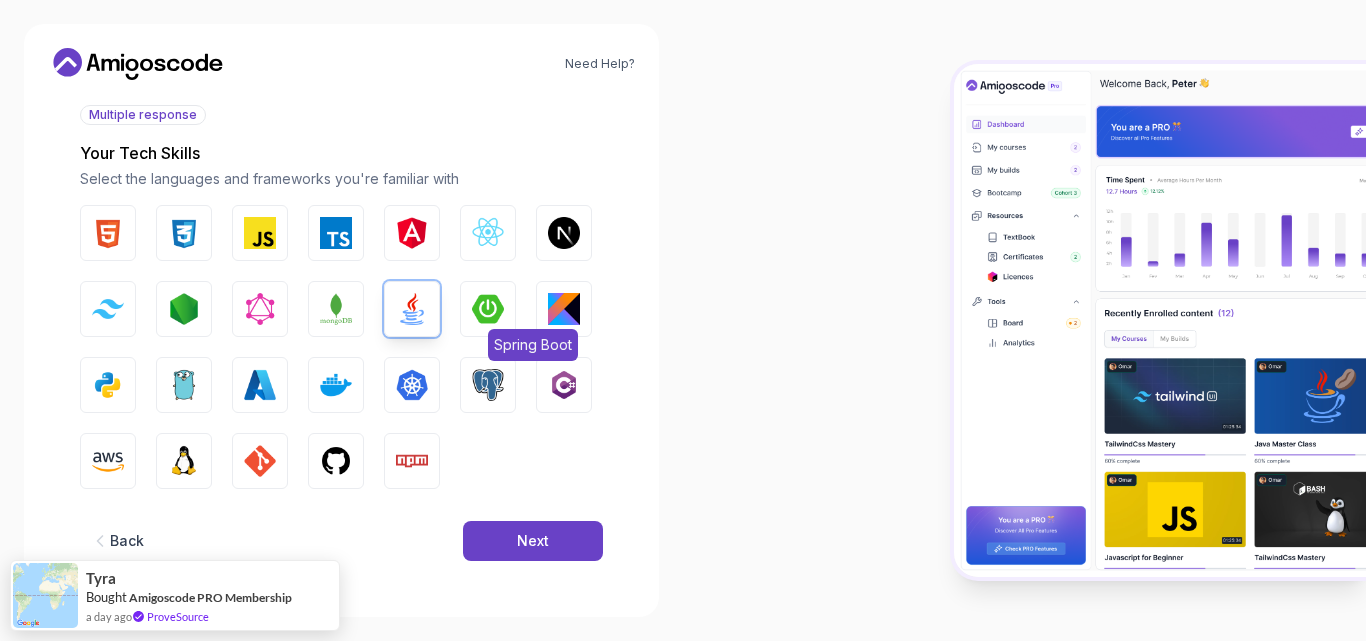 click on "Spring Boot" at bounding box center [488, 309] 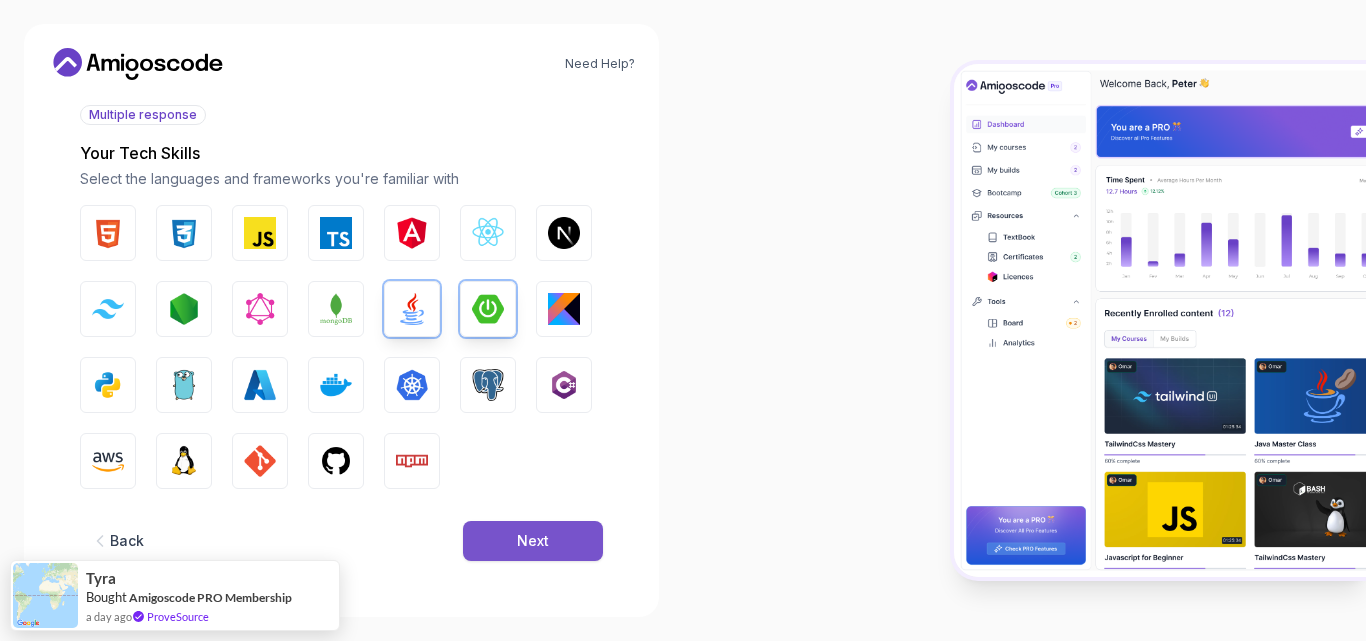 click on "Next" at bounding box center [533, 541] 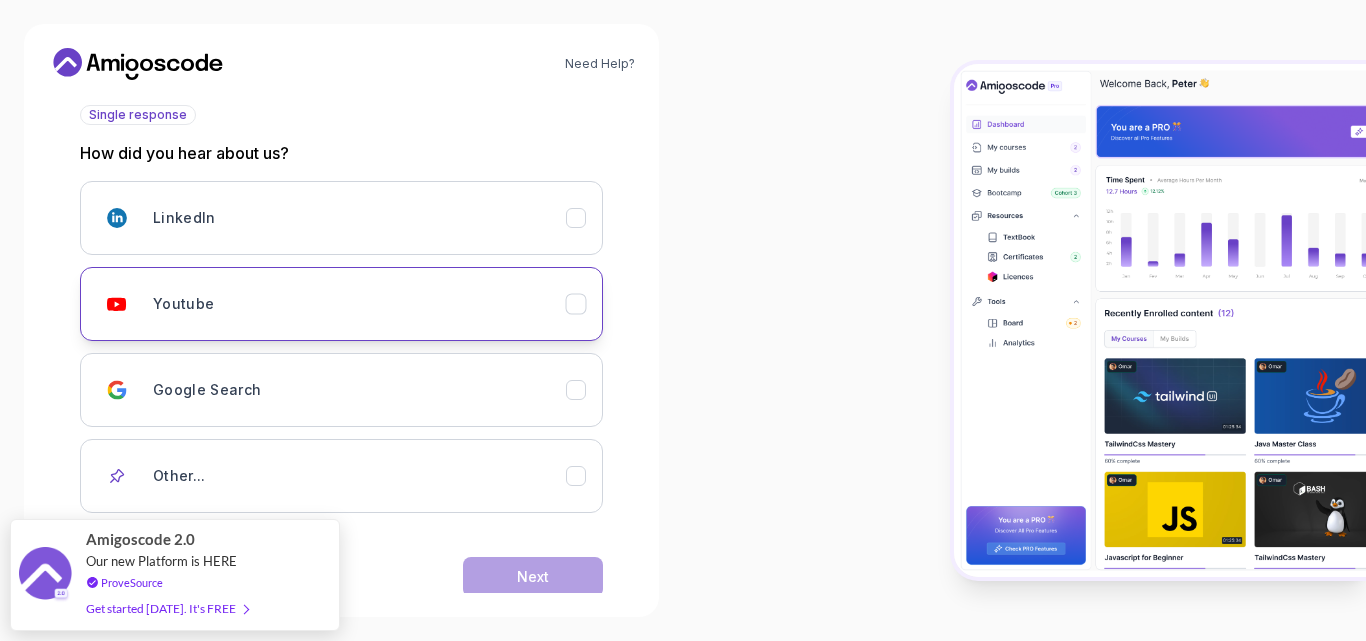 click on "Youtube" at bounding box center [359, 304] 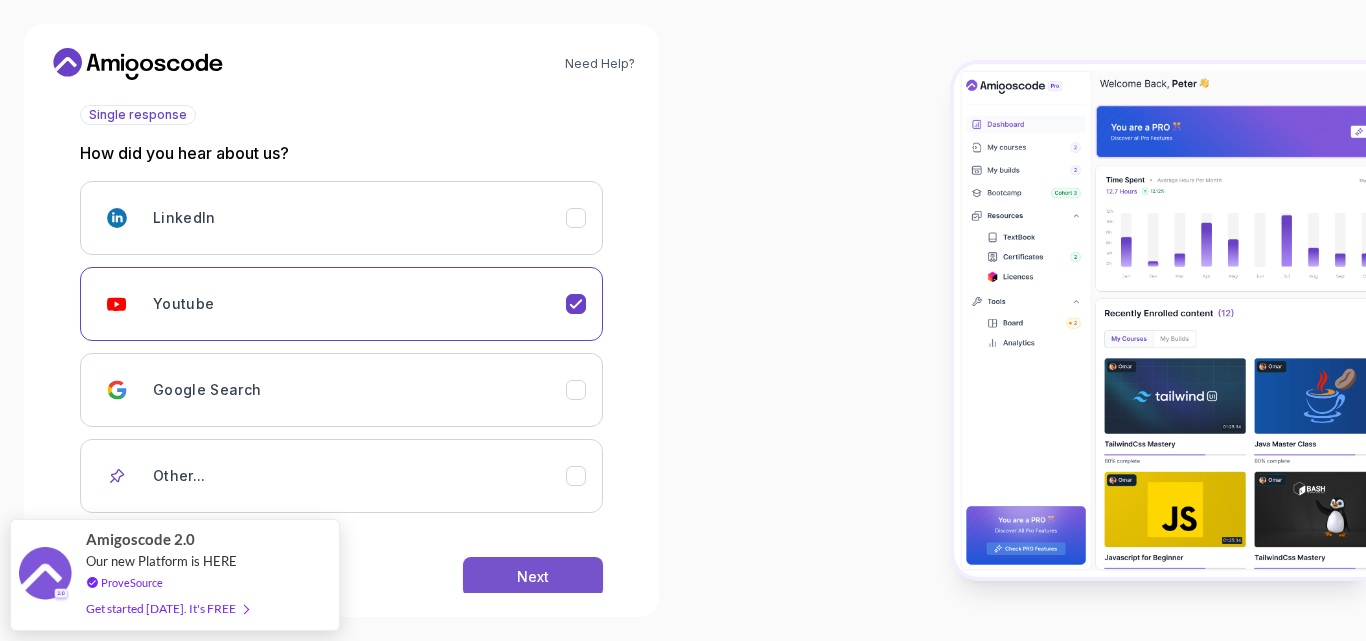 click on "Next" at bounding box center (533, 577) 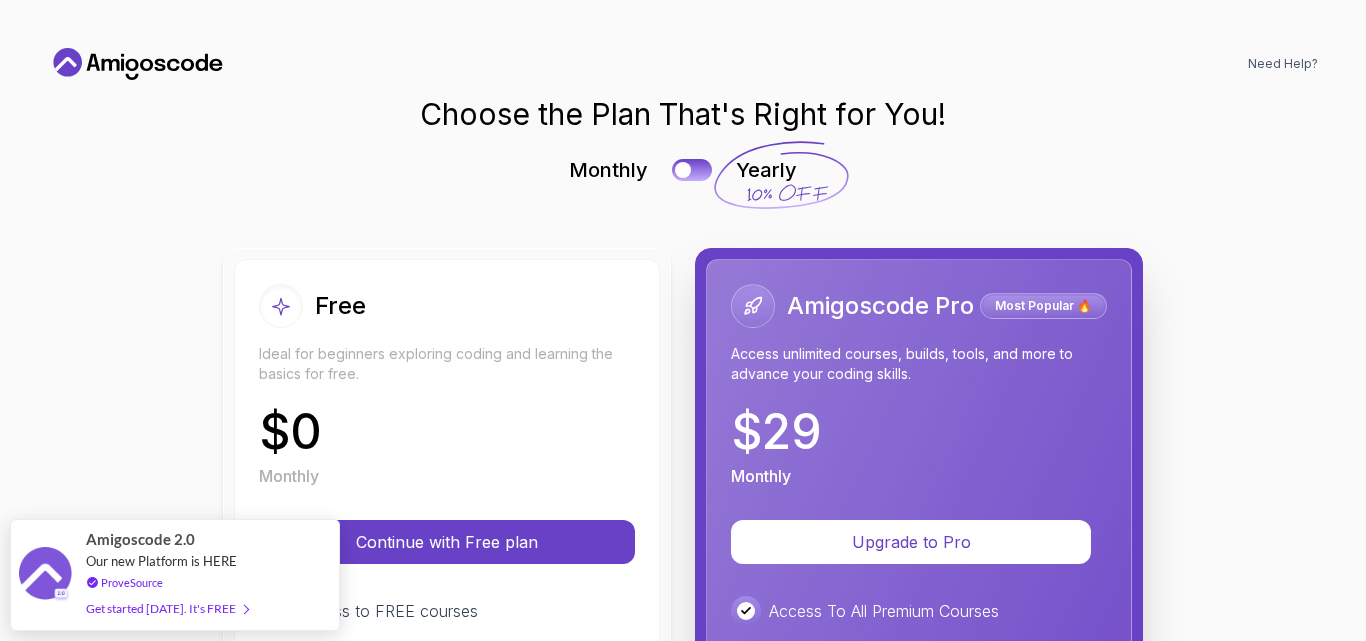scroll, scrollTop: 0, scrollLeft: 0, axis: both 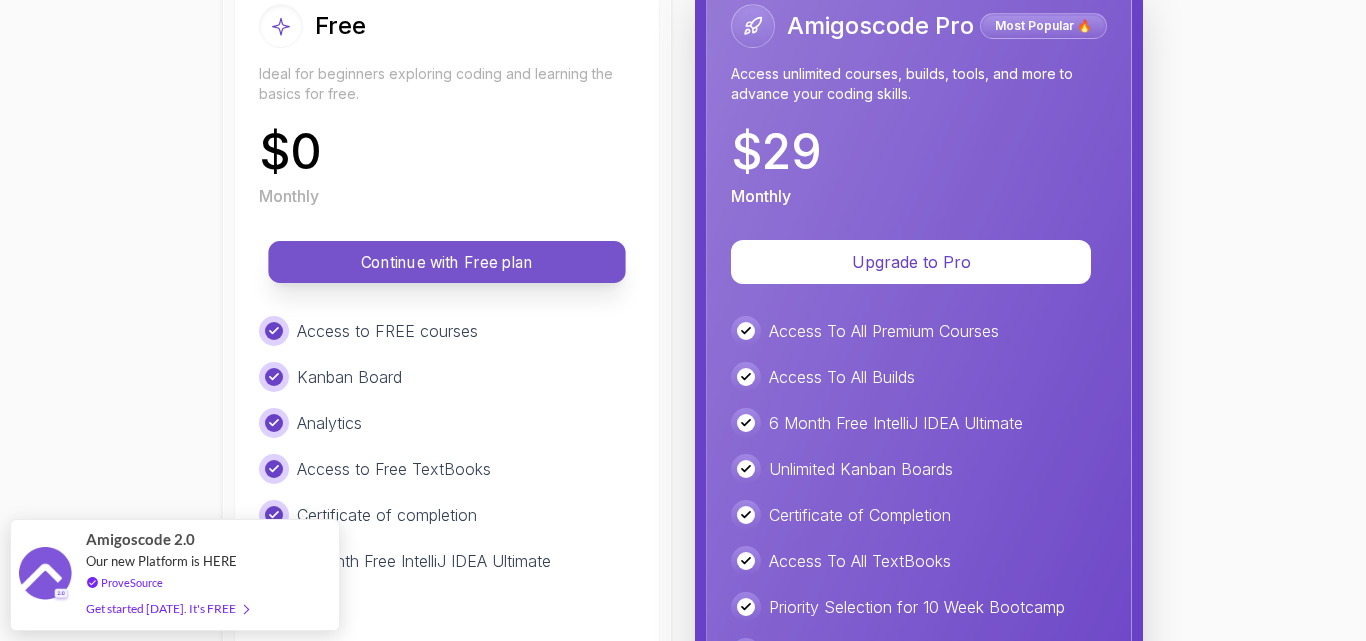 click on "Continue with Free plan" at bounding box center [447, 262] 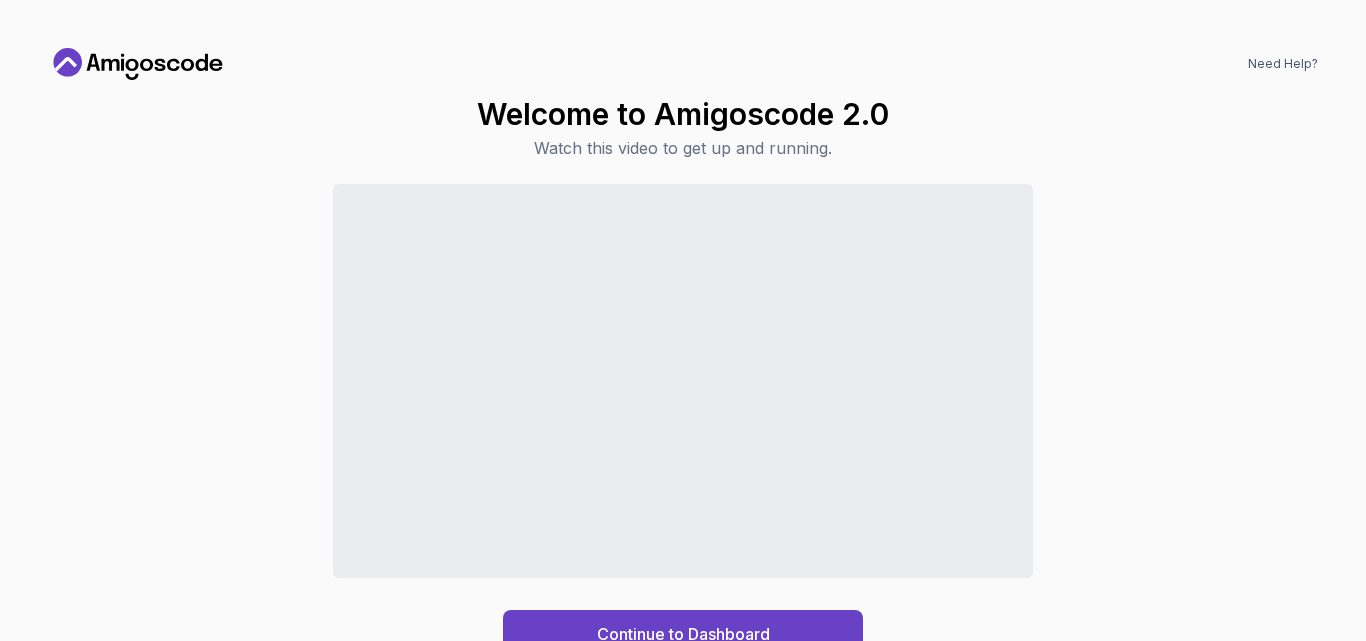 click on "Continue to Dashboard" at bounding box center [683, 421] 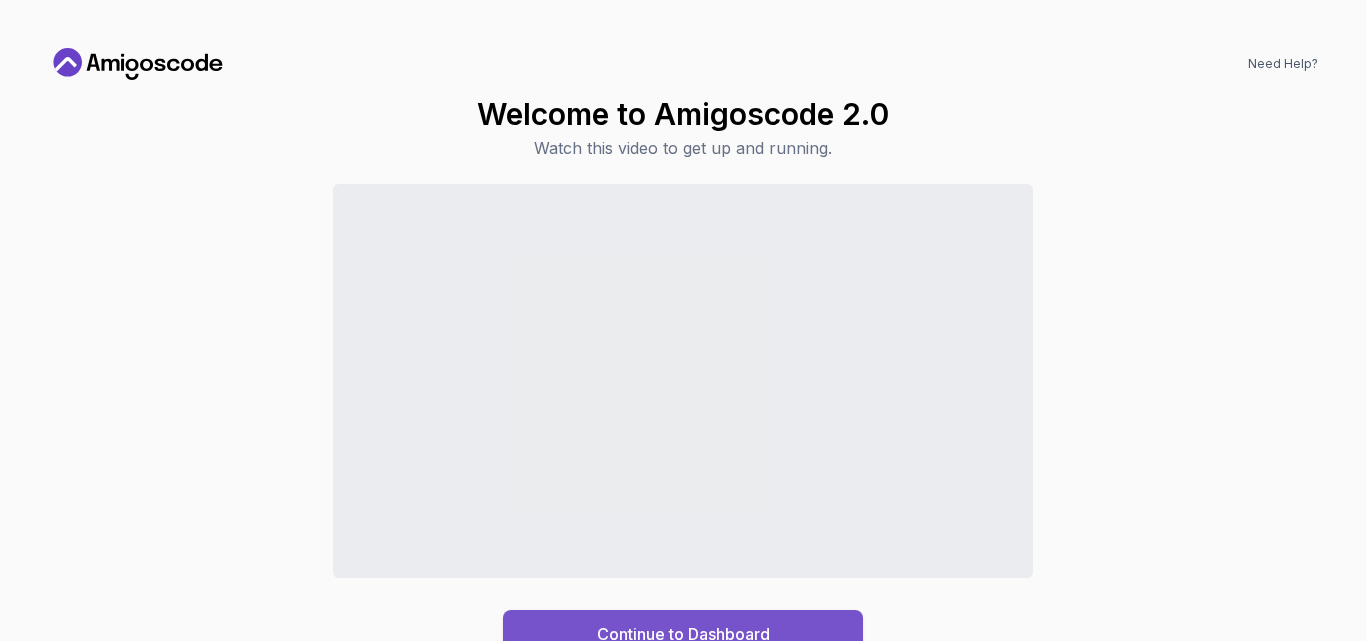 click on "Continue to Dashboard" at bounding box center [683, 634] 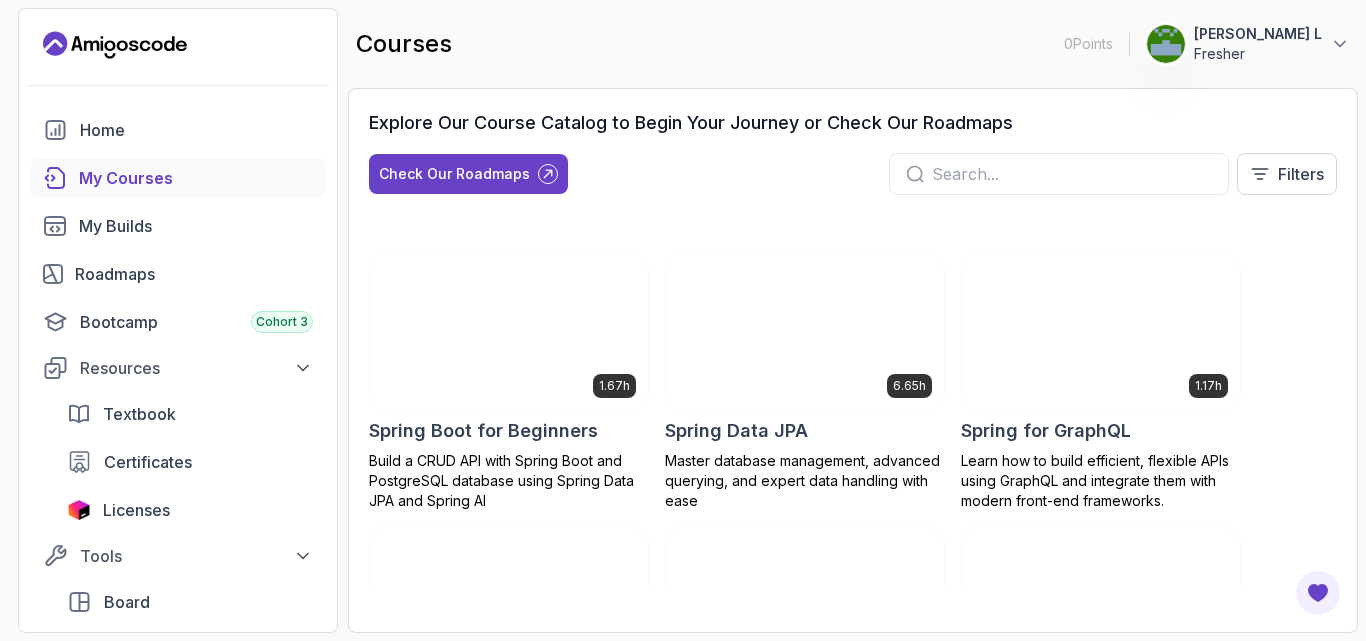 scroll, scrollTop: 3352, scrollLeft: 0, axis: vertical 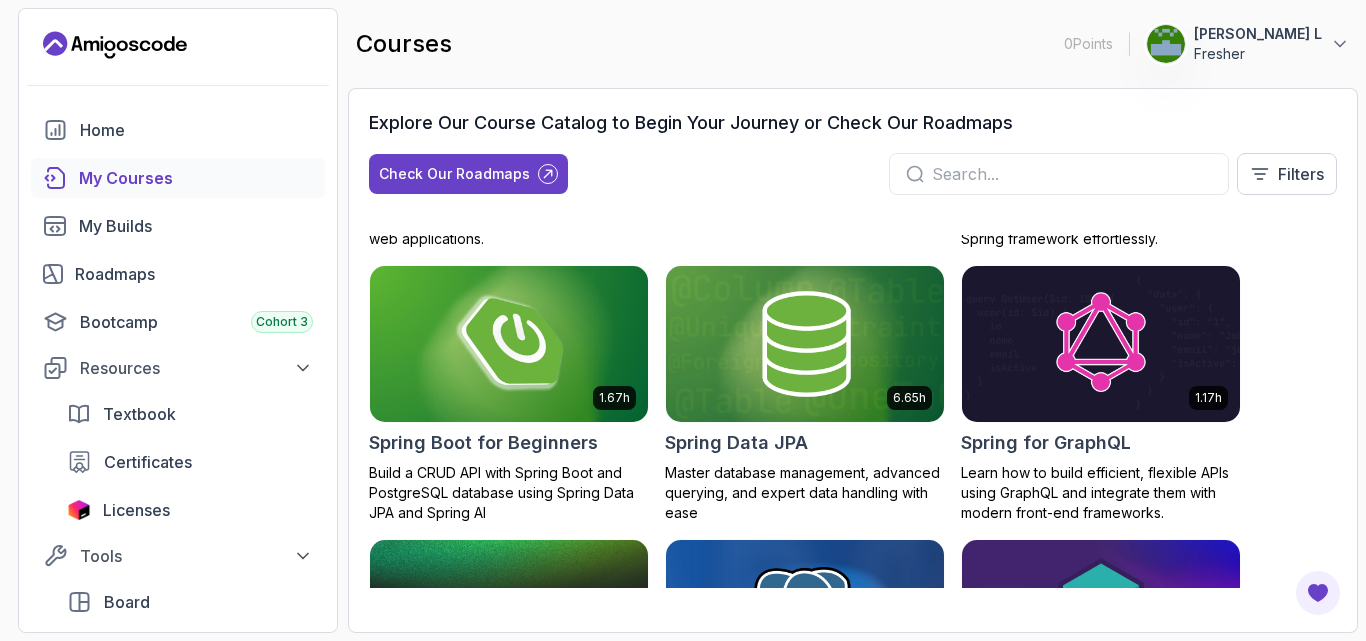 click at bounding box center (509, 343) 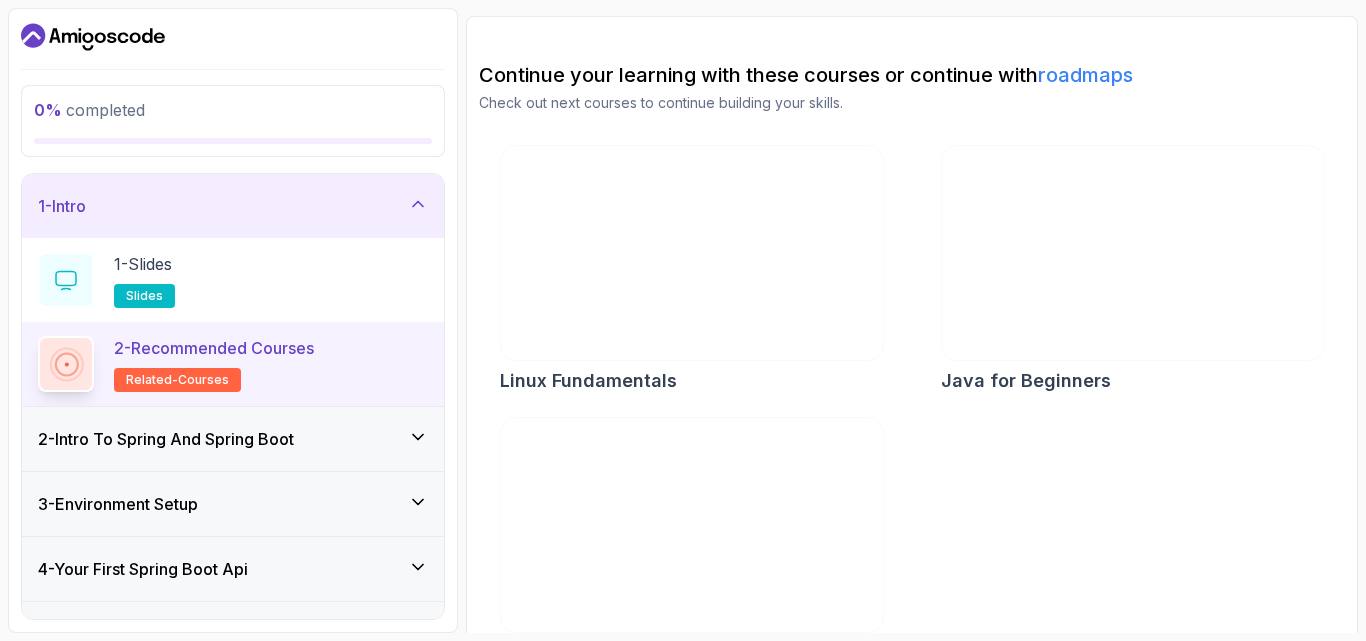 scroll, scrollTop: 0, scrollLeft: 0, axis: both 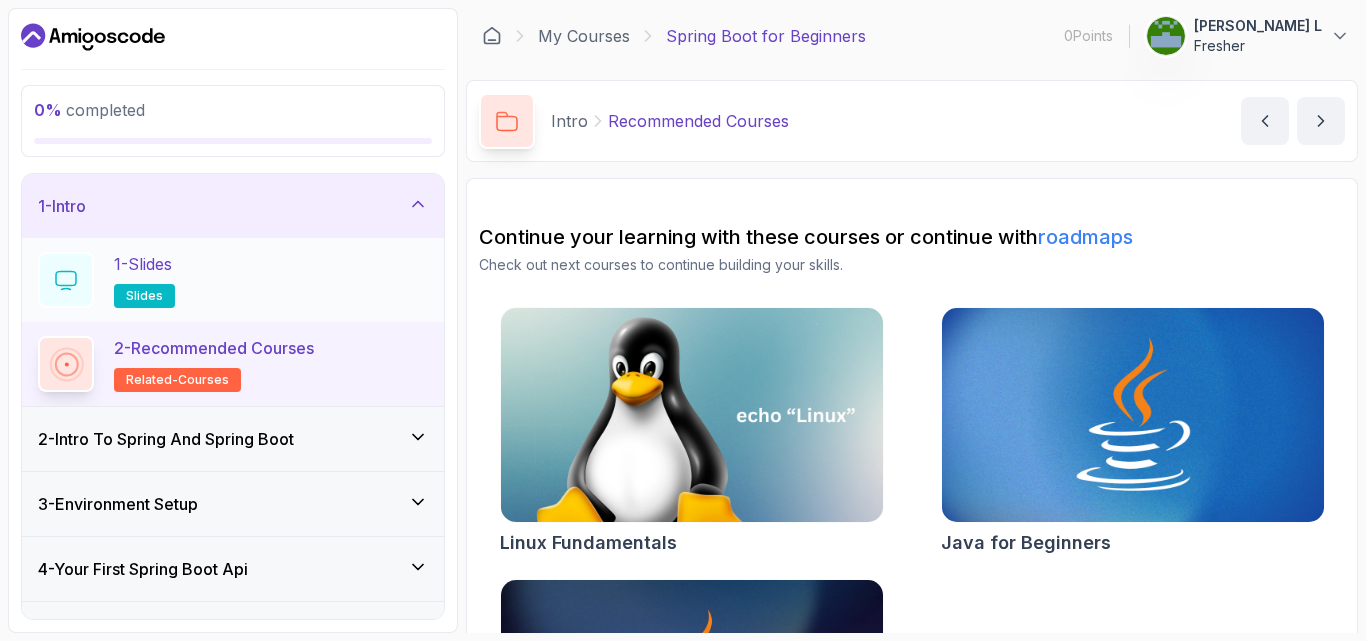 click on "1  -  Slides slides" at bounding box center (233, 280) 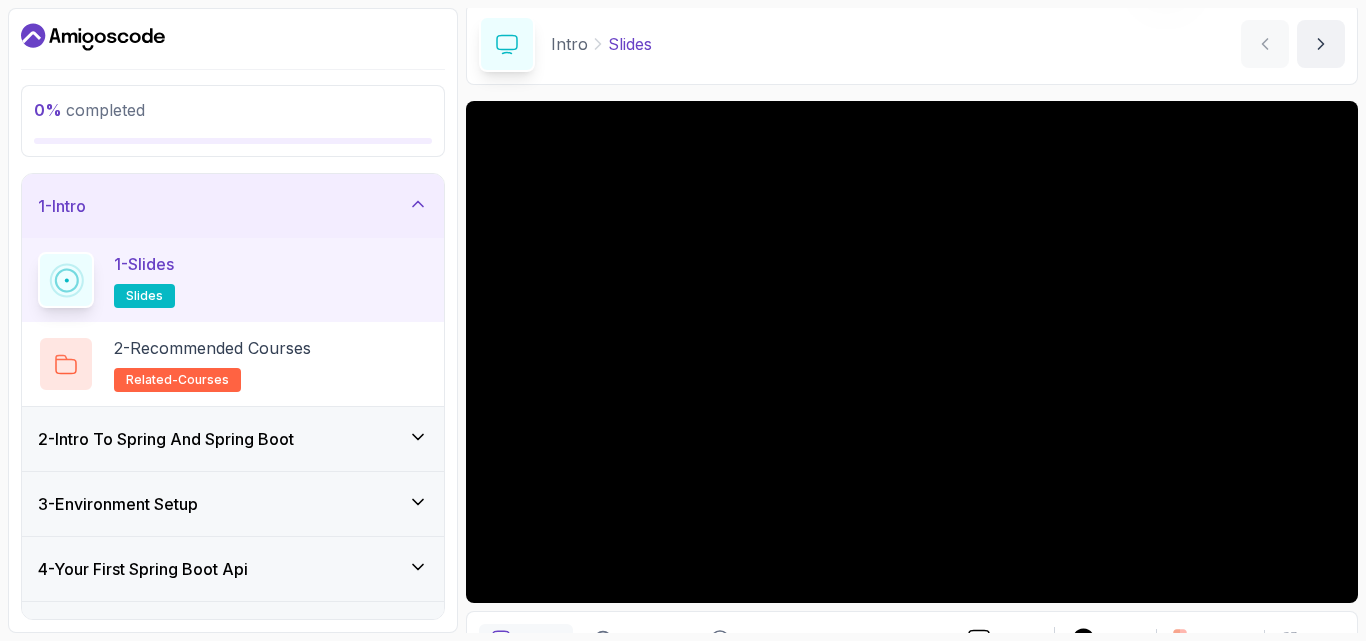 scroll, scrollTop: 186, scrollLeft: 0, axis: vertical 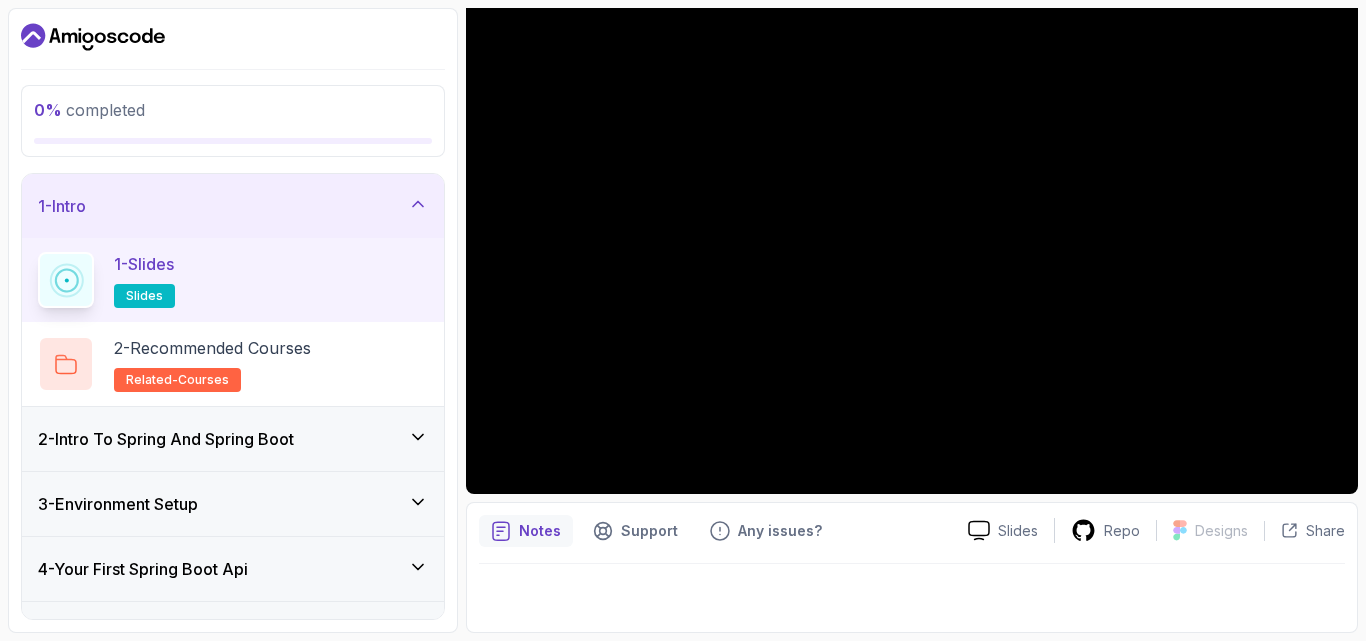 click on "1  -  Slides slides" at bounding box center [233, 280] 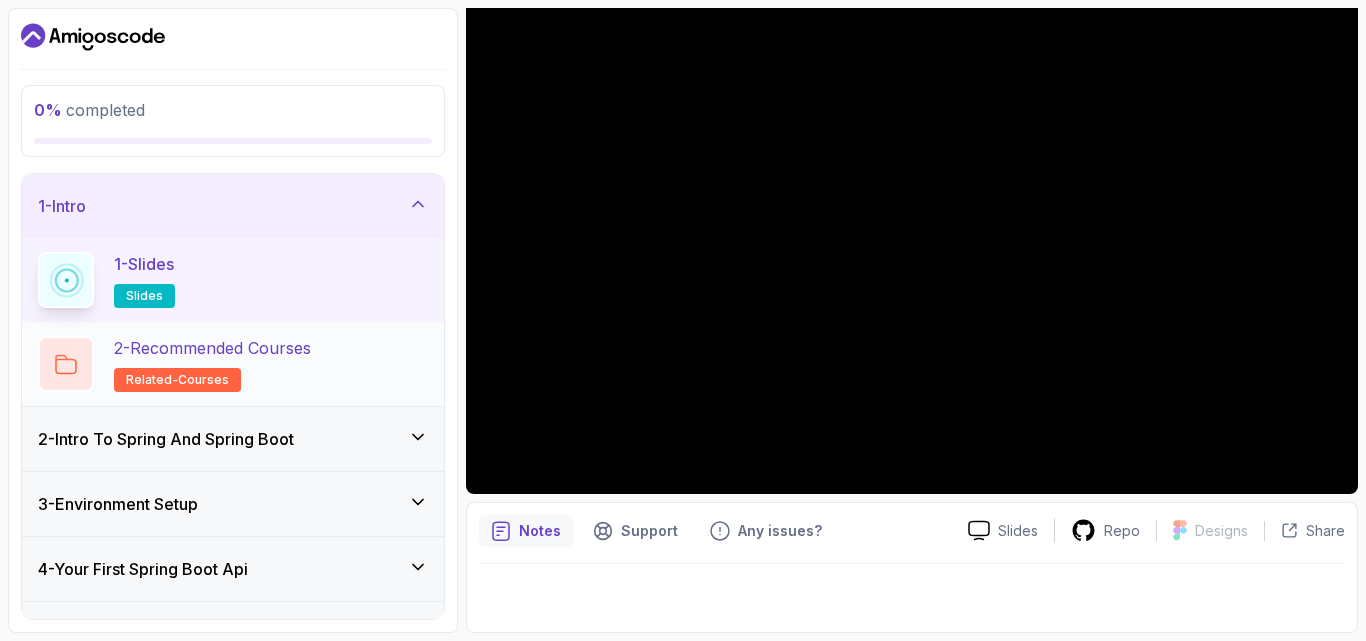 click on "2  -  Recommended Courses" at bounding box center (212, 348) 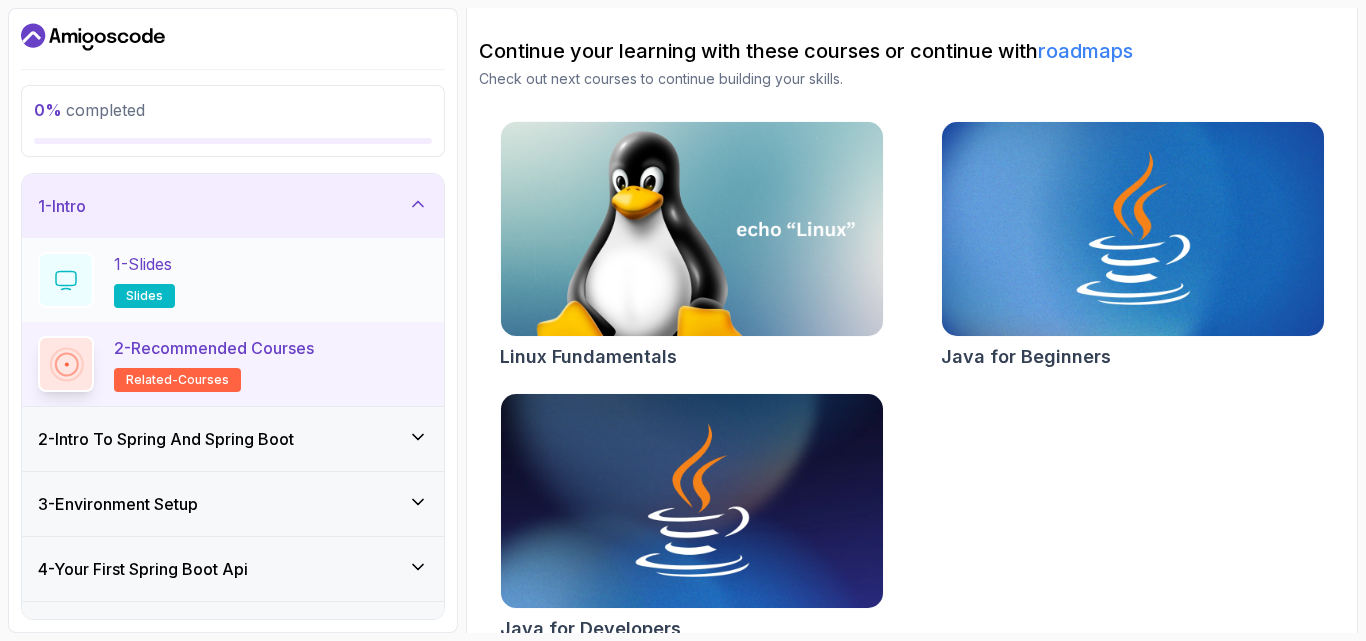 click on "1  -  Slides slides" at bounding box center (233, 280) 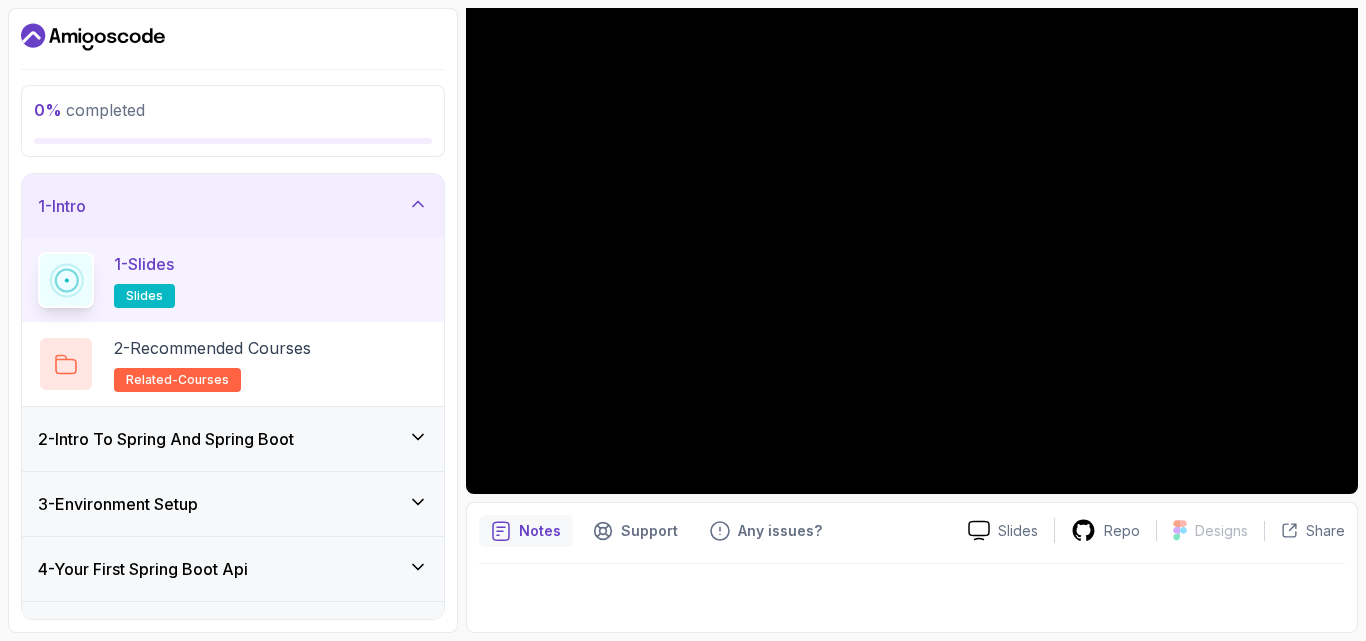 click on "2  -  Intro To Spring And Spring Boot" at bounding box center [233, 439] 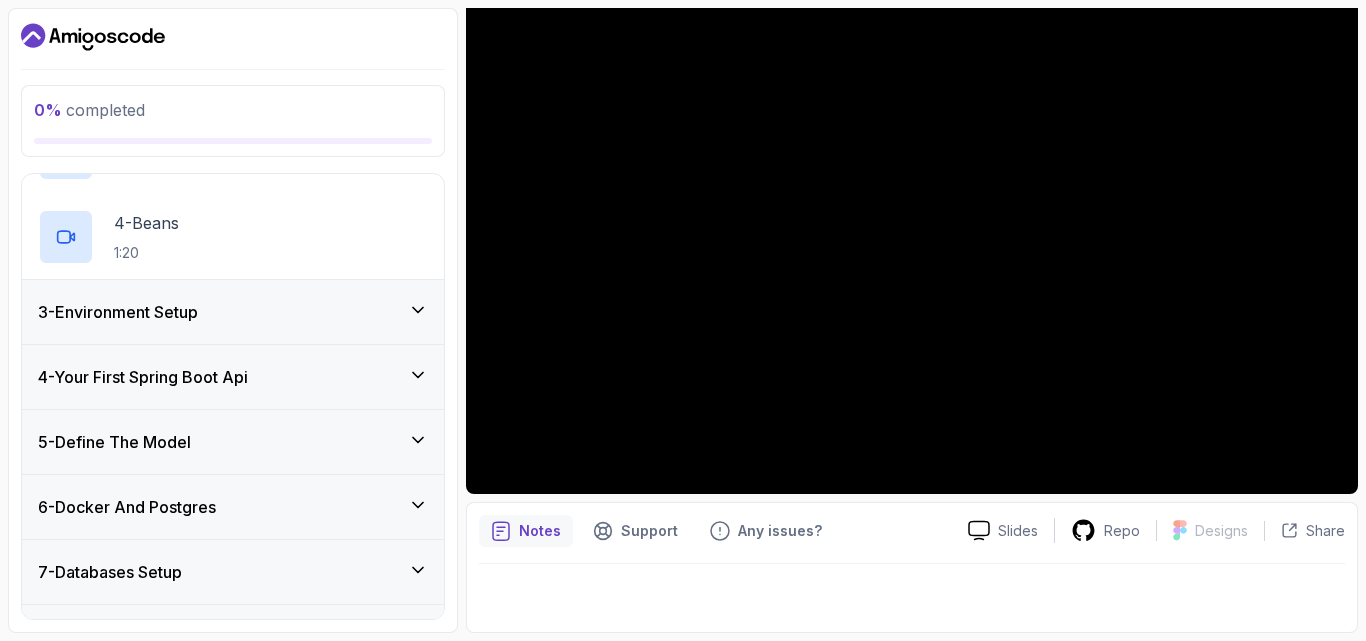 scroll, scrollTop: 343, scrollLeft: 0, axis: vertical 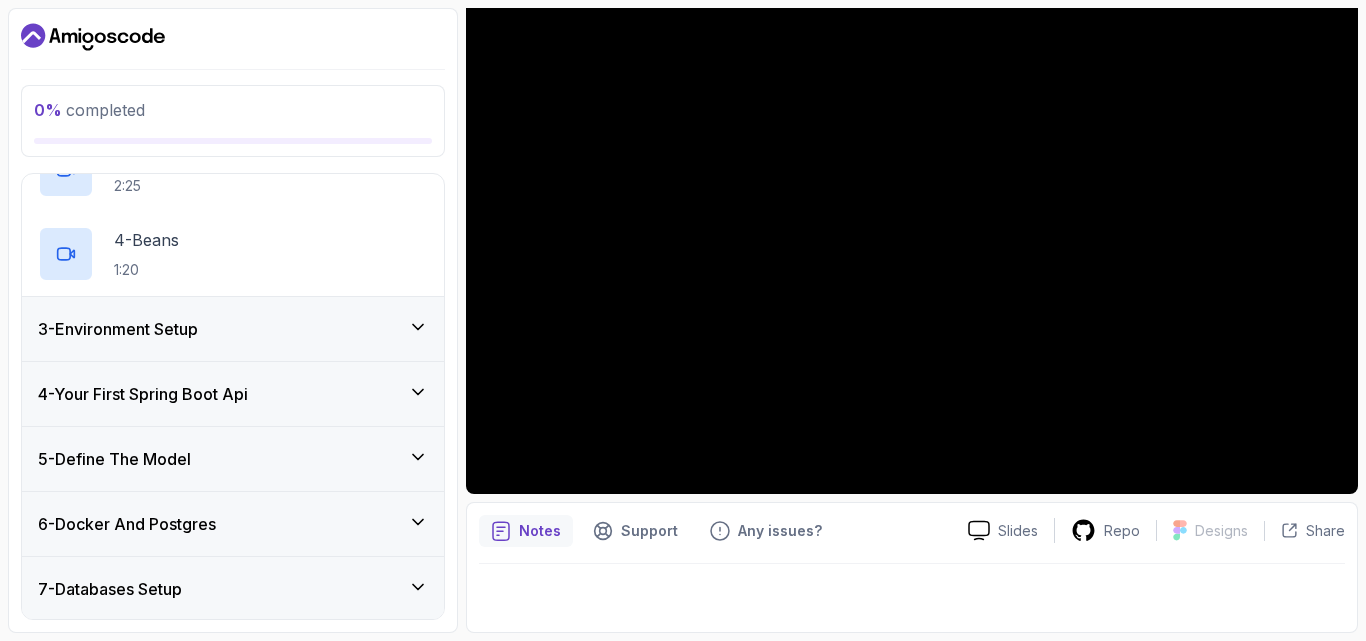 click on "3  -  Environment Setup" at bounding box center (233, 329) 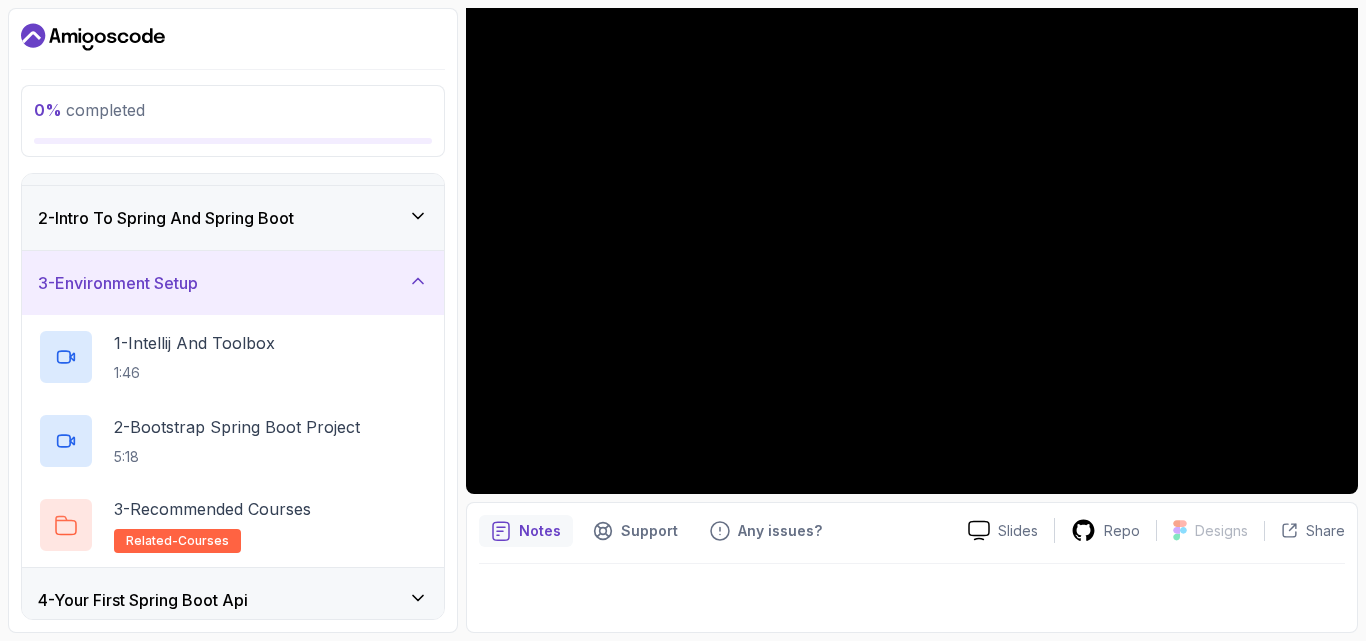 scroll, scrollTop: 49, scrollLeft: 0, axis: vertical 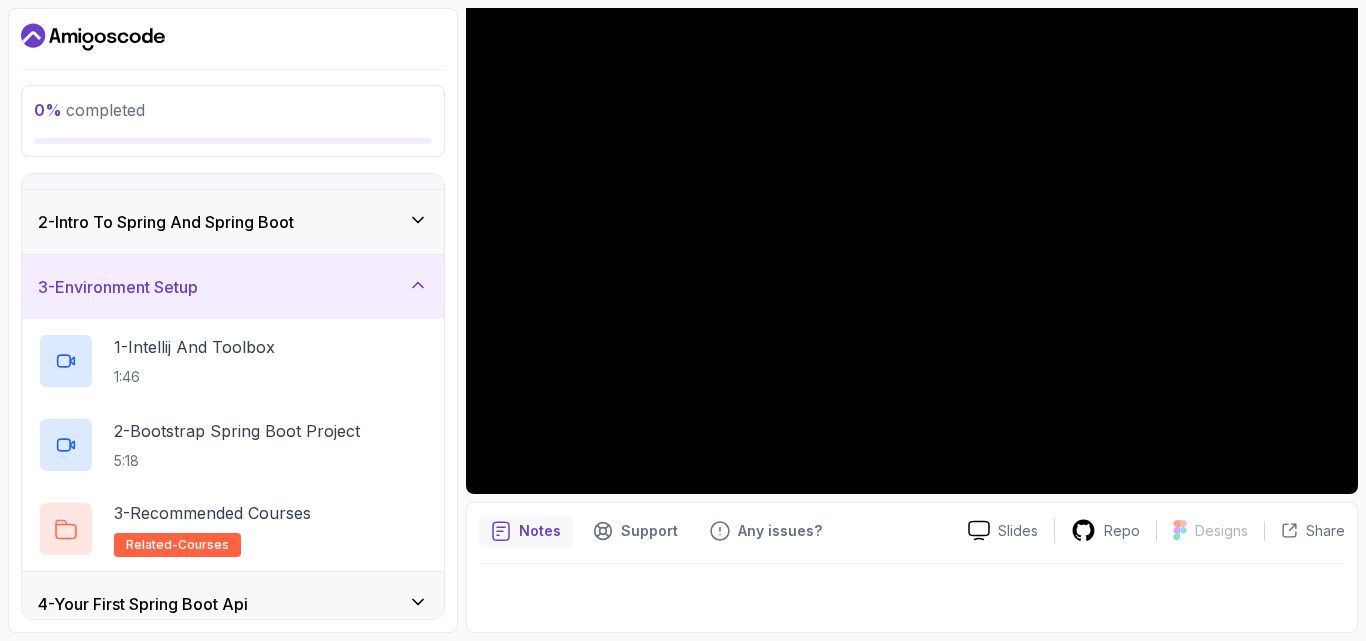 click 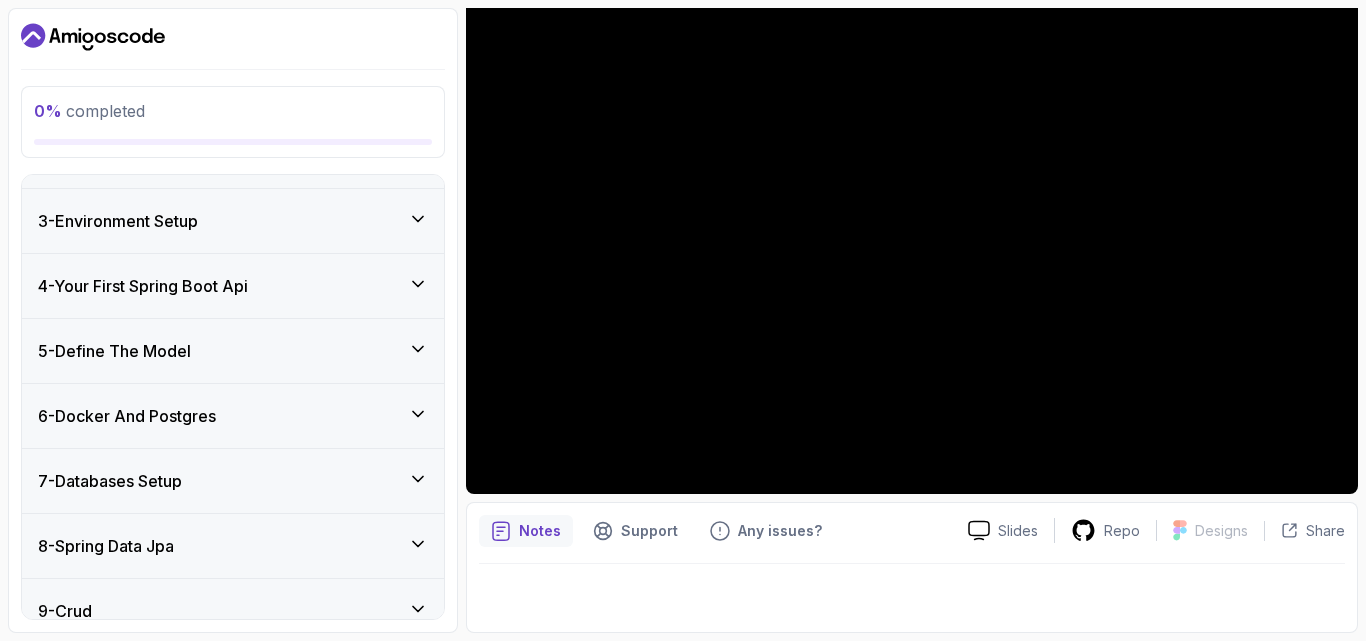 scroll, scrollTop: 0, scrollLeft: 0, axis: both 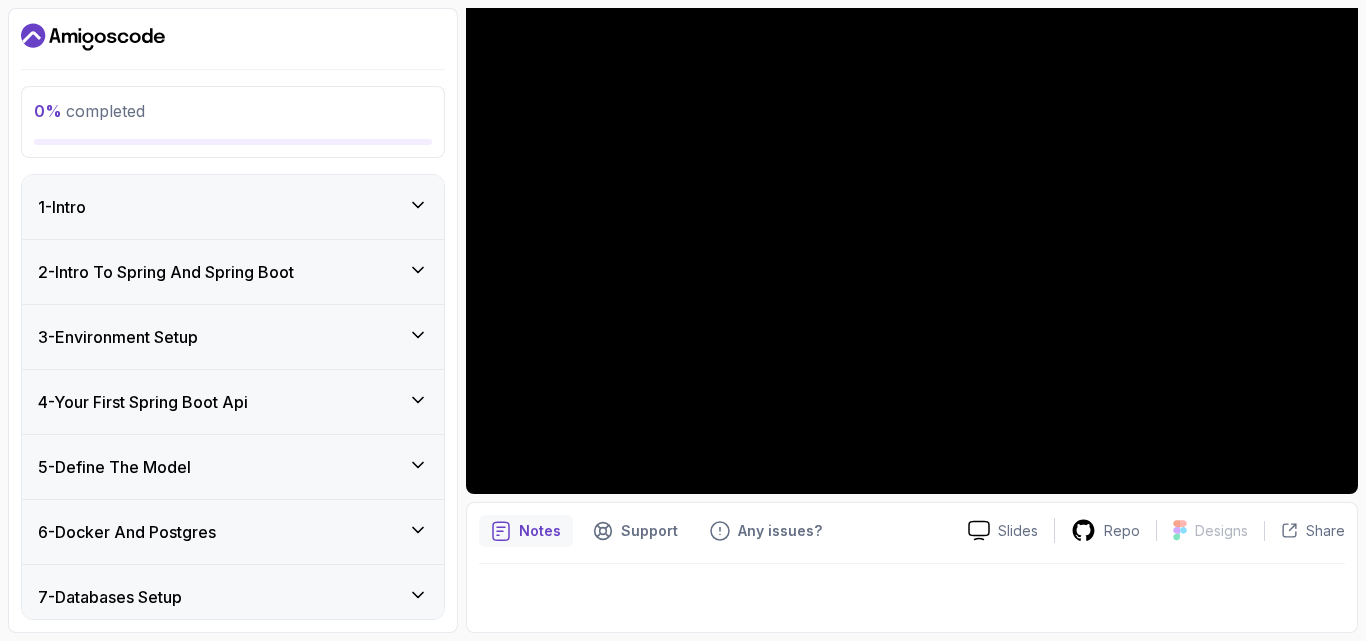 click 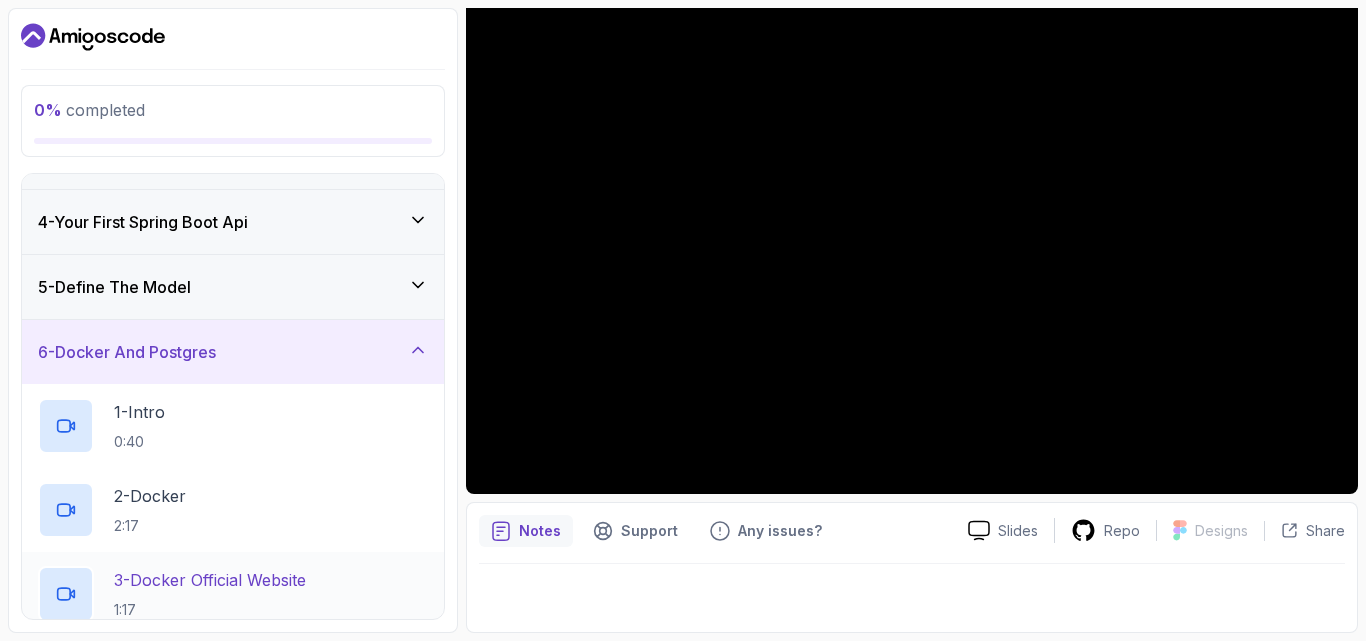 scroll, scrollTop: 169, scrollLeft: 0, axis: vertical 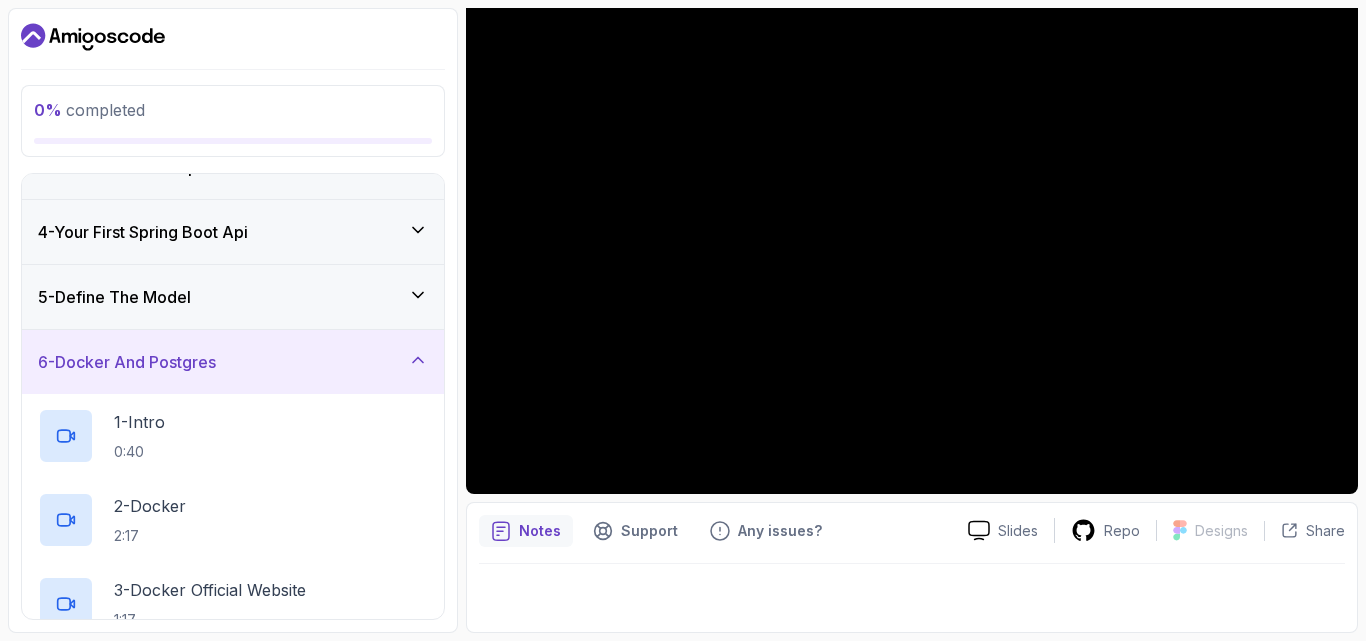 click on "6  -  Docker And Postgres" at bounding box center [233, 362] 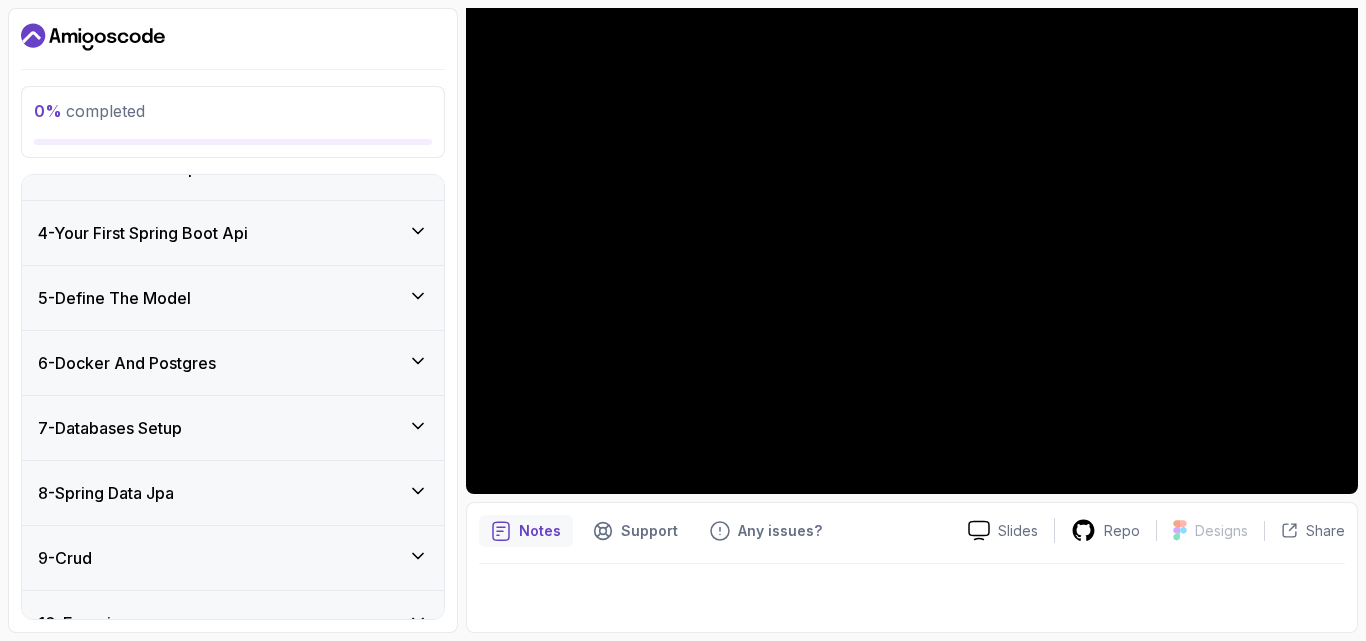 click on "4  -  Your First Spring Boot Api" at bounding box center (233, 233) 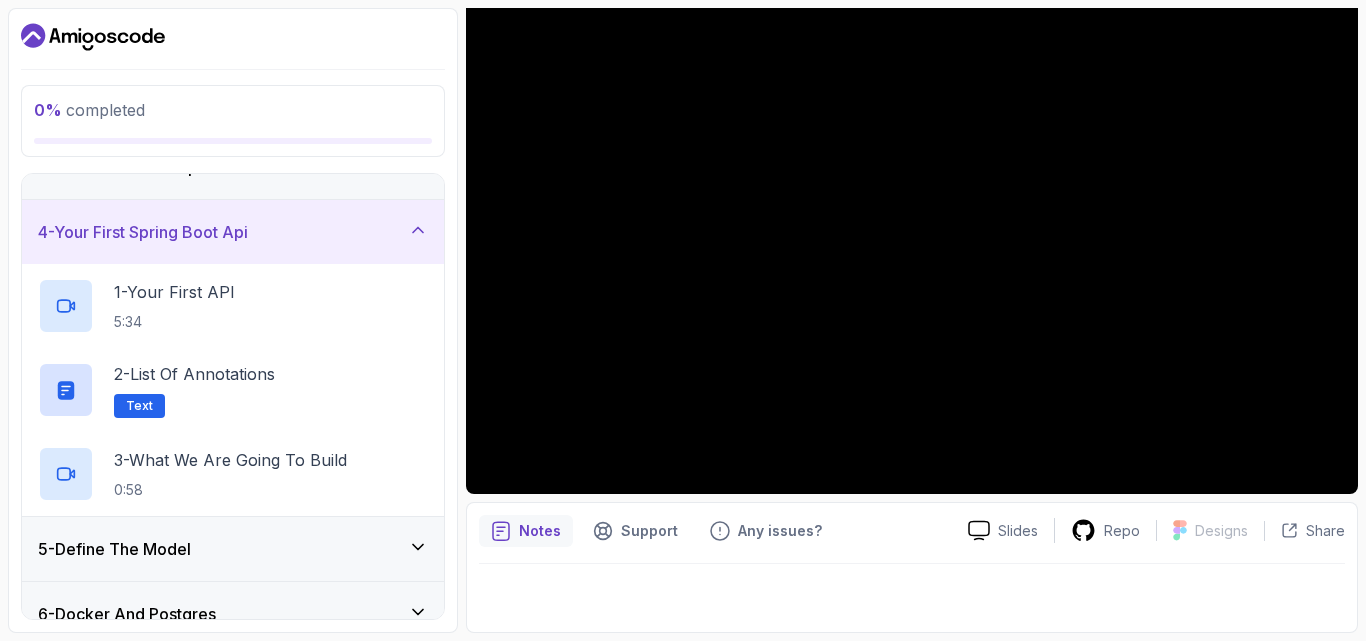 click on "4  -  Your First Spring Boot Api" at bounding box center (233, 232) 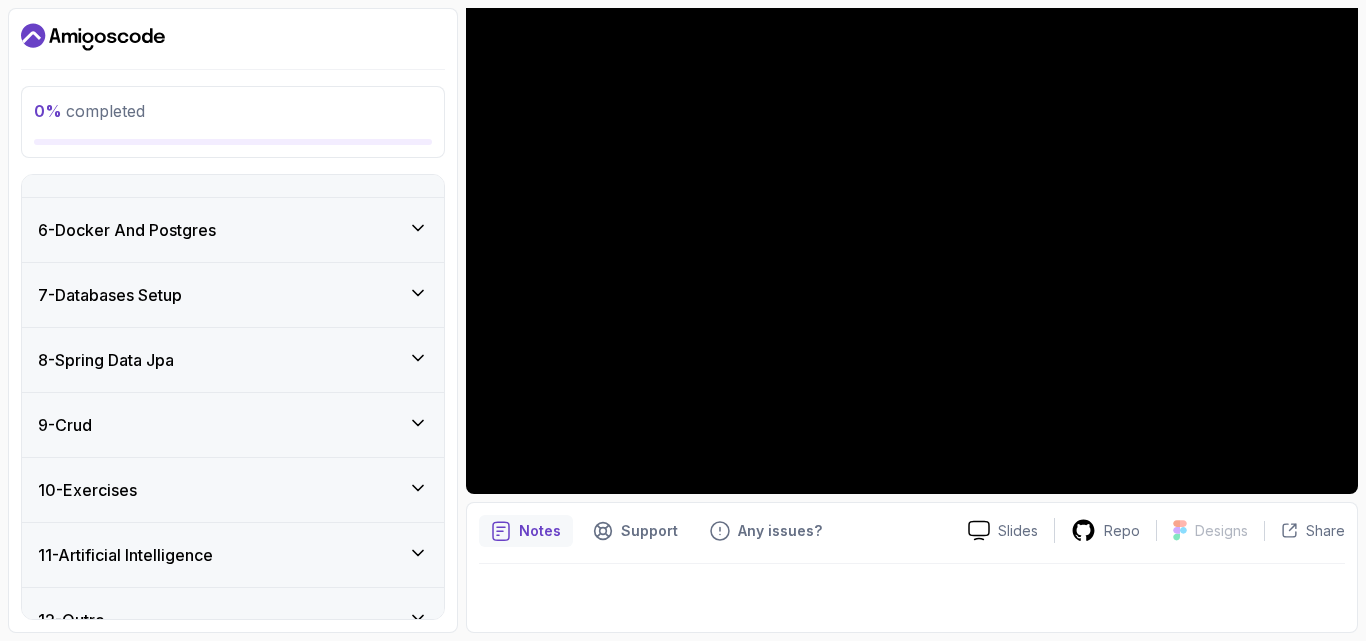 scroll, scrollTop: 335, scrollLeft: 0, axis: vertical 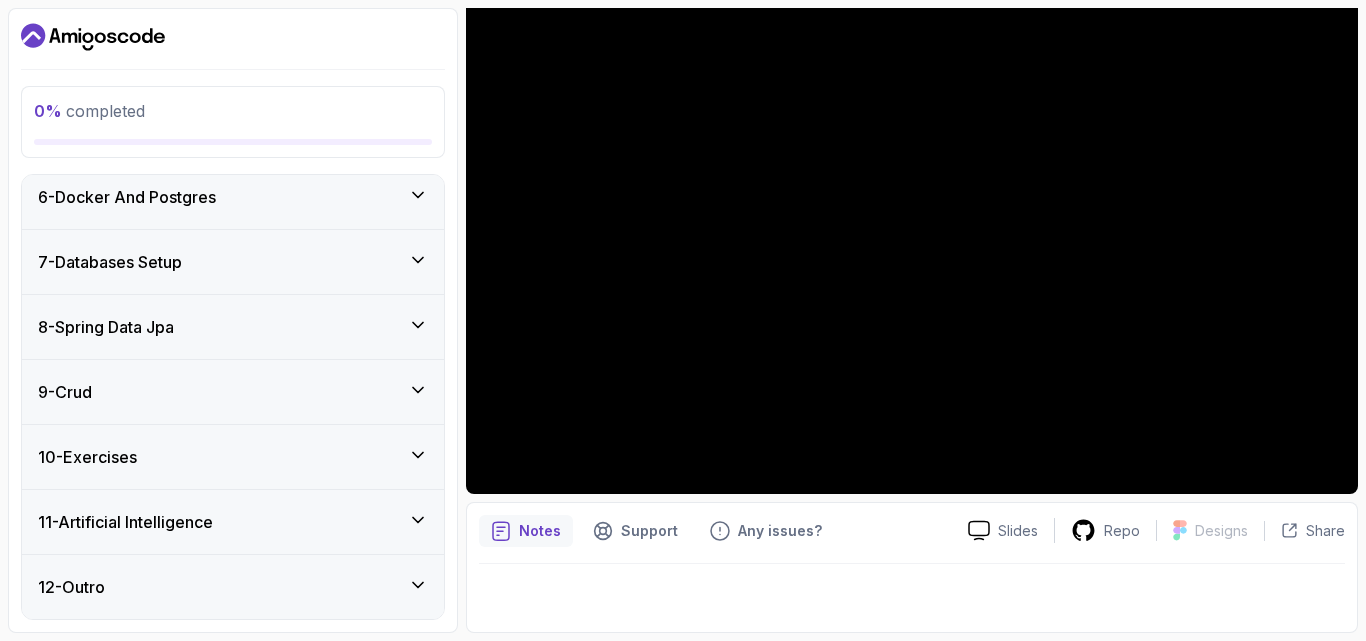 click on "10  -  Exercises" at bounding box center (233, 457) 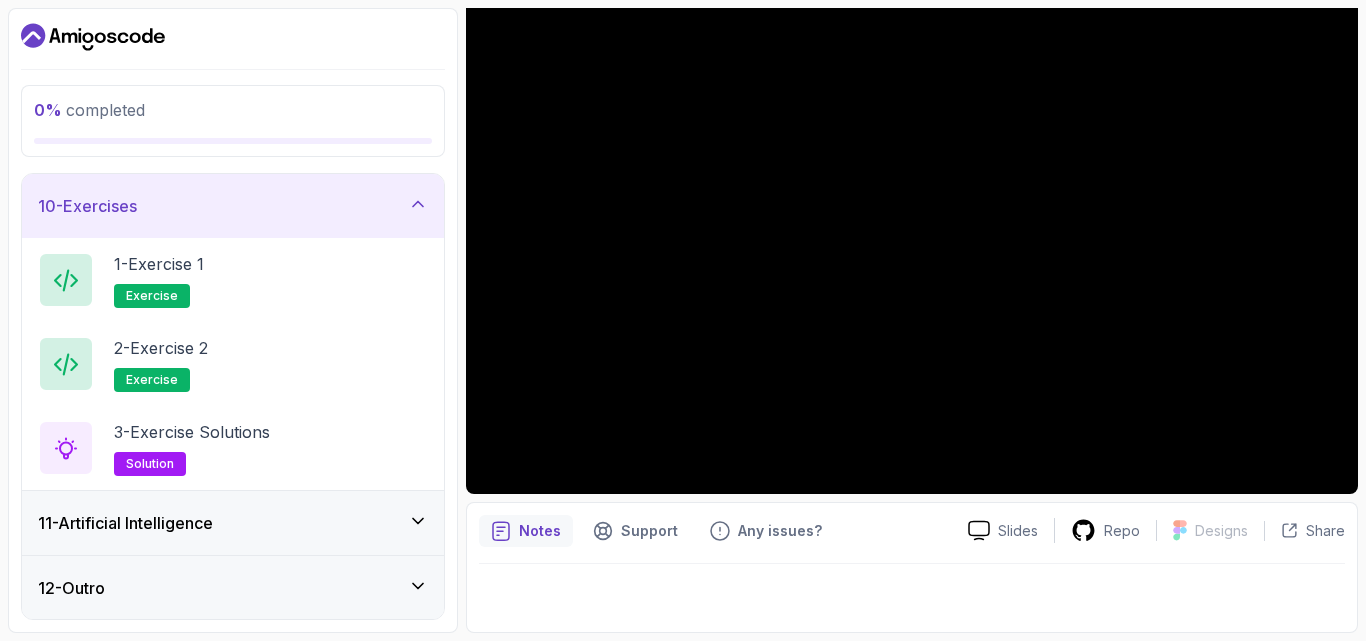 scroll, scrollTop: 586, scrollLeft: 0, axis: vertical 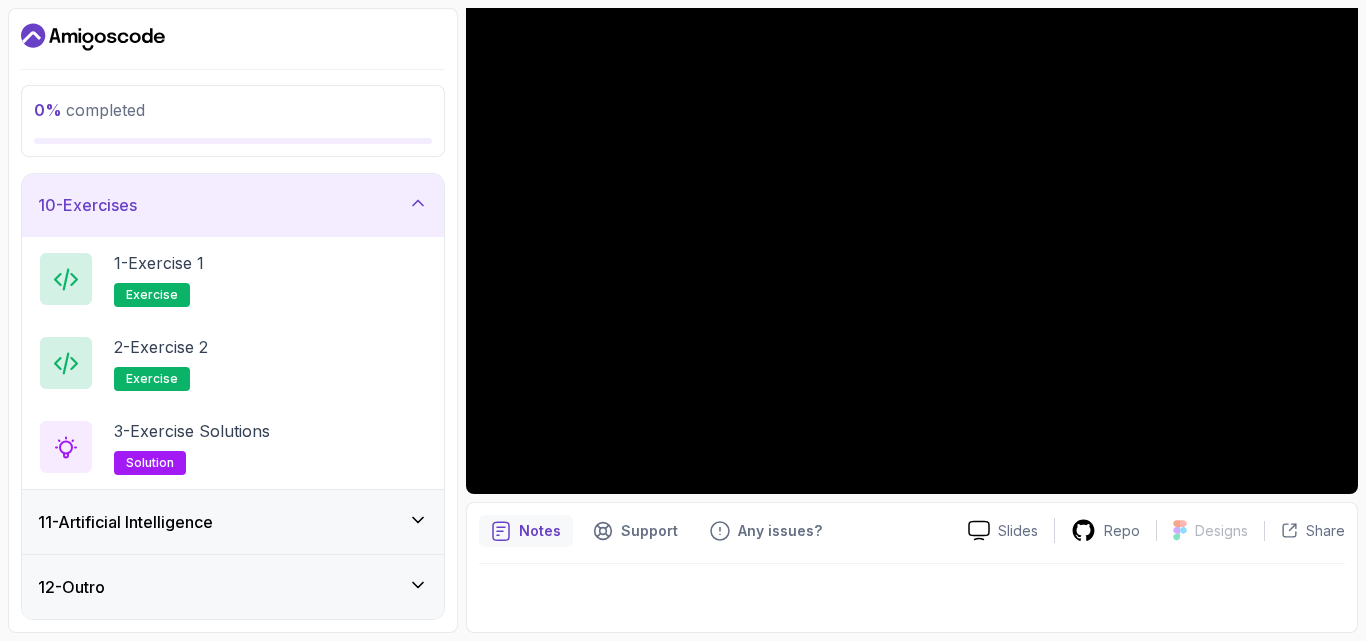 click on "10  -  Exercises" at bounding box center [233, 205] 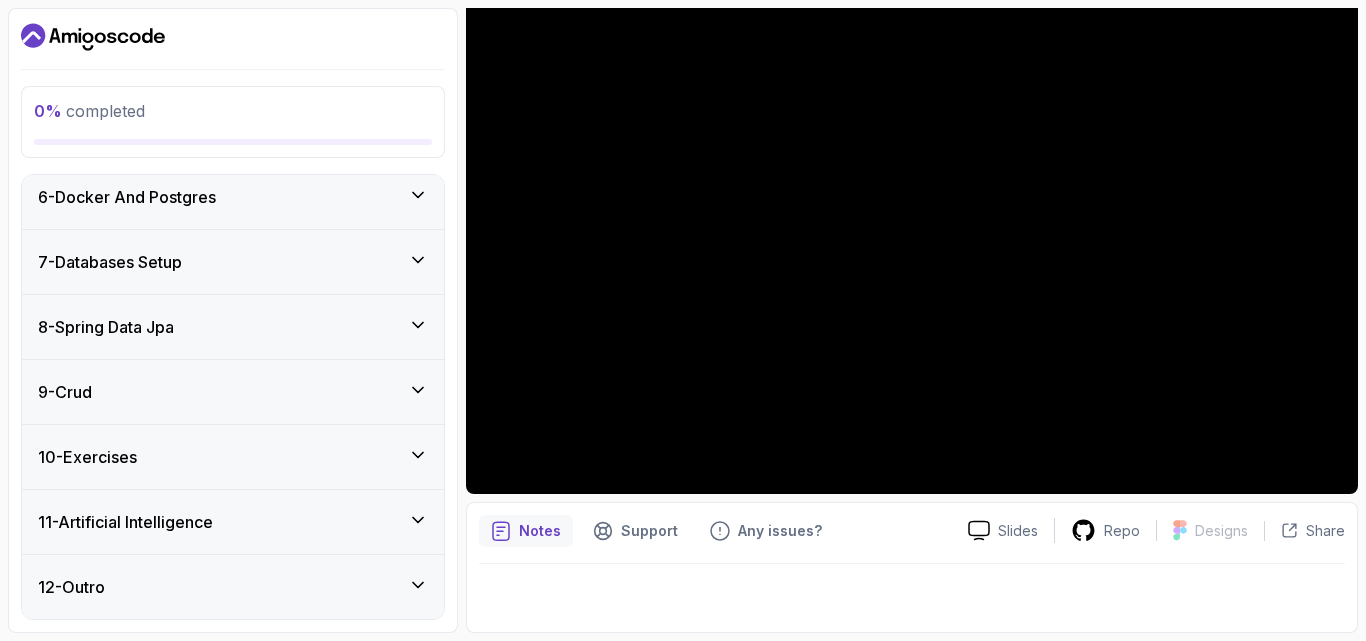 scroll, scrollTop: 335, scrollLeft: 0, axis: vertical 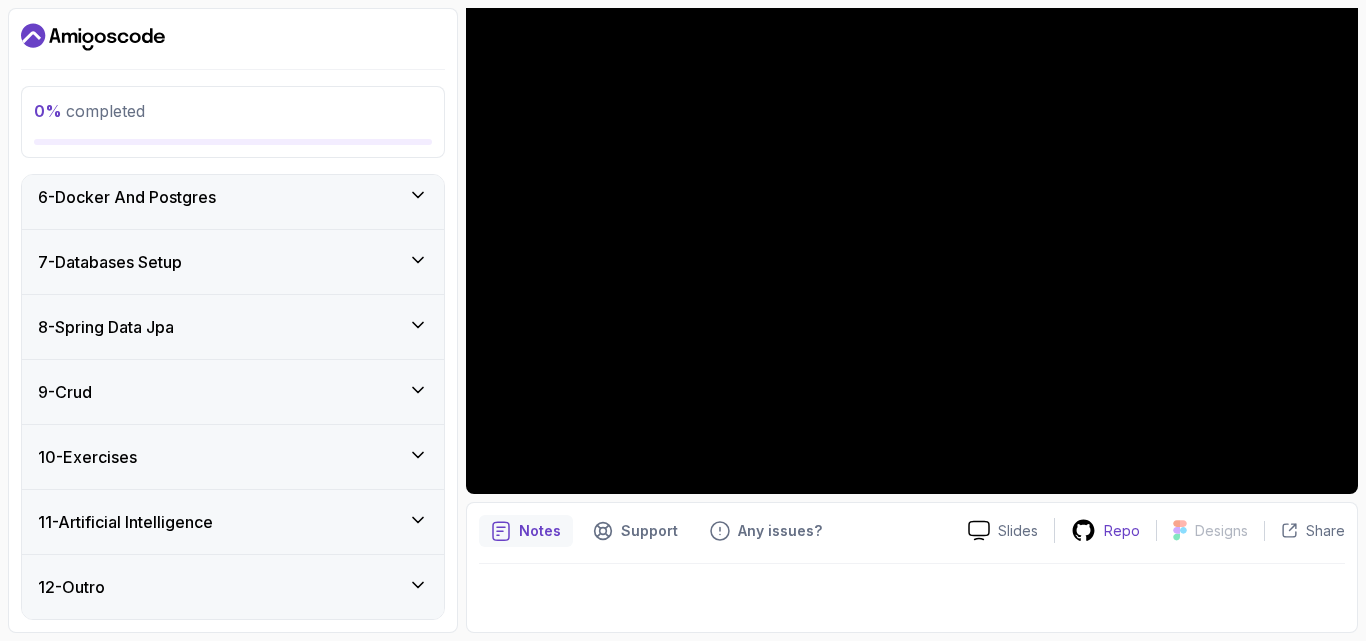 click on "Repo" at bounding box center (1122, 531) 